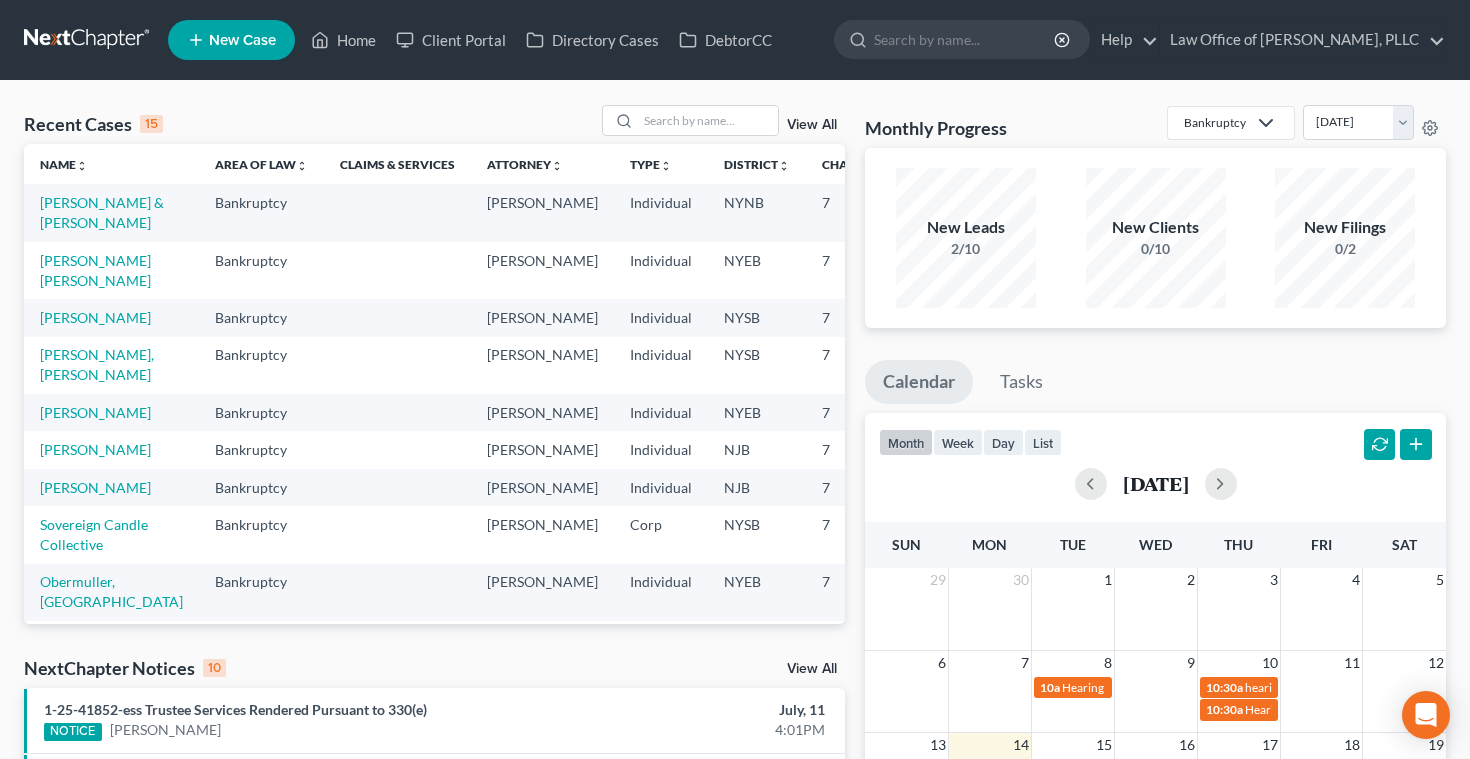 scroll, scrollTop: 0, scrollLeft: 0, axis: both 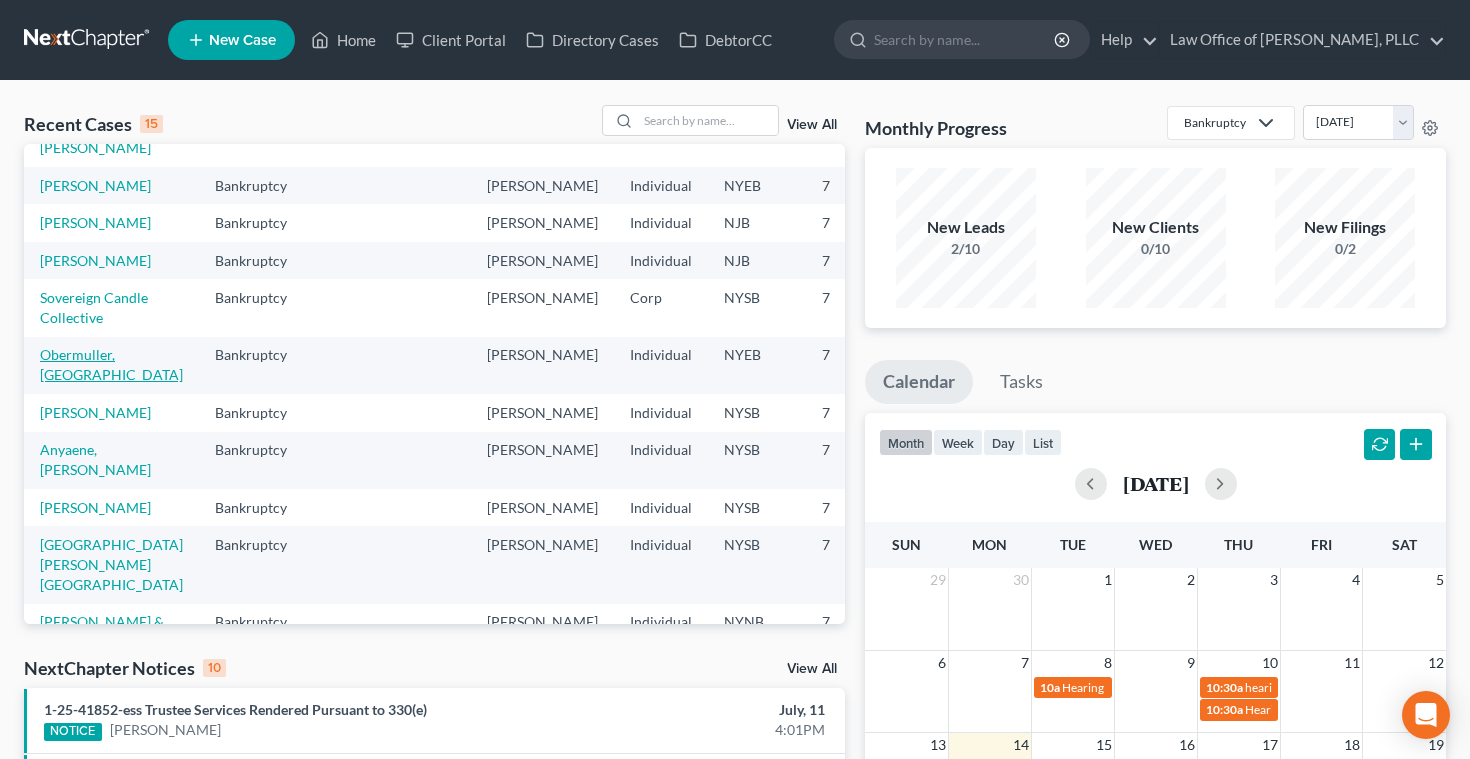 click on "Obermuller, [GEOGRAPHIC_DATA]" at bounding box center [111, 364] 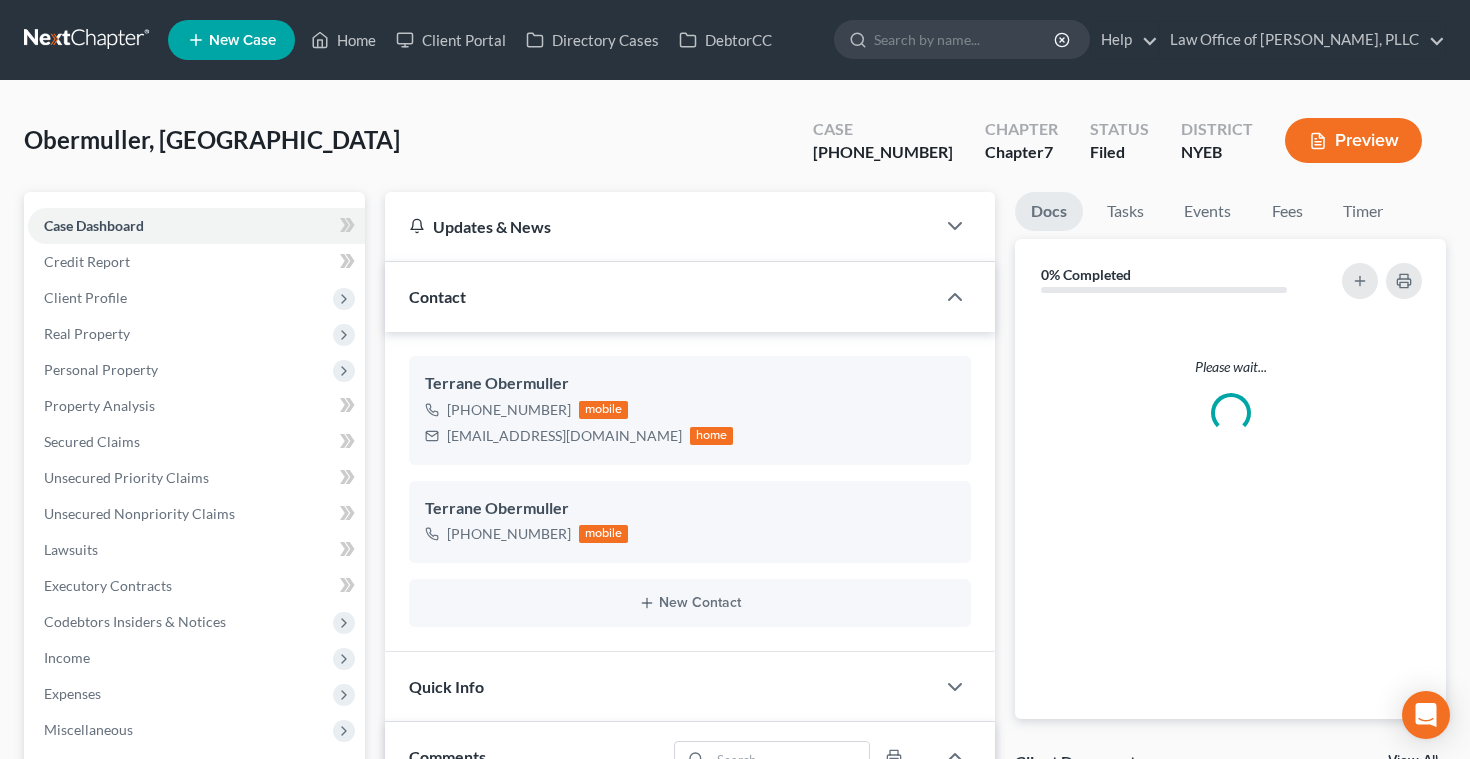 scroll, scrollTop: 430, scrollLeft: 0, axis: vertical 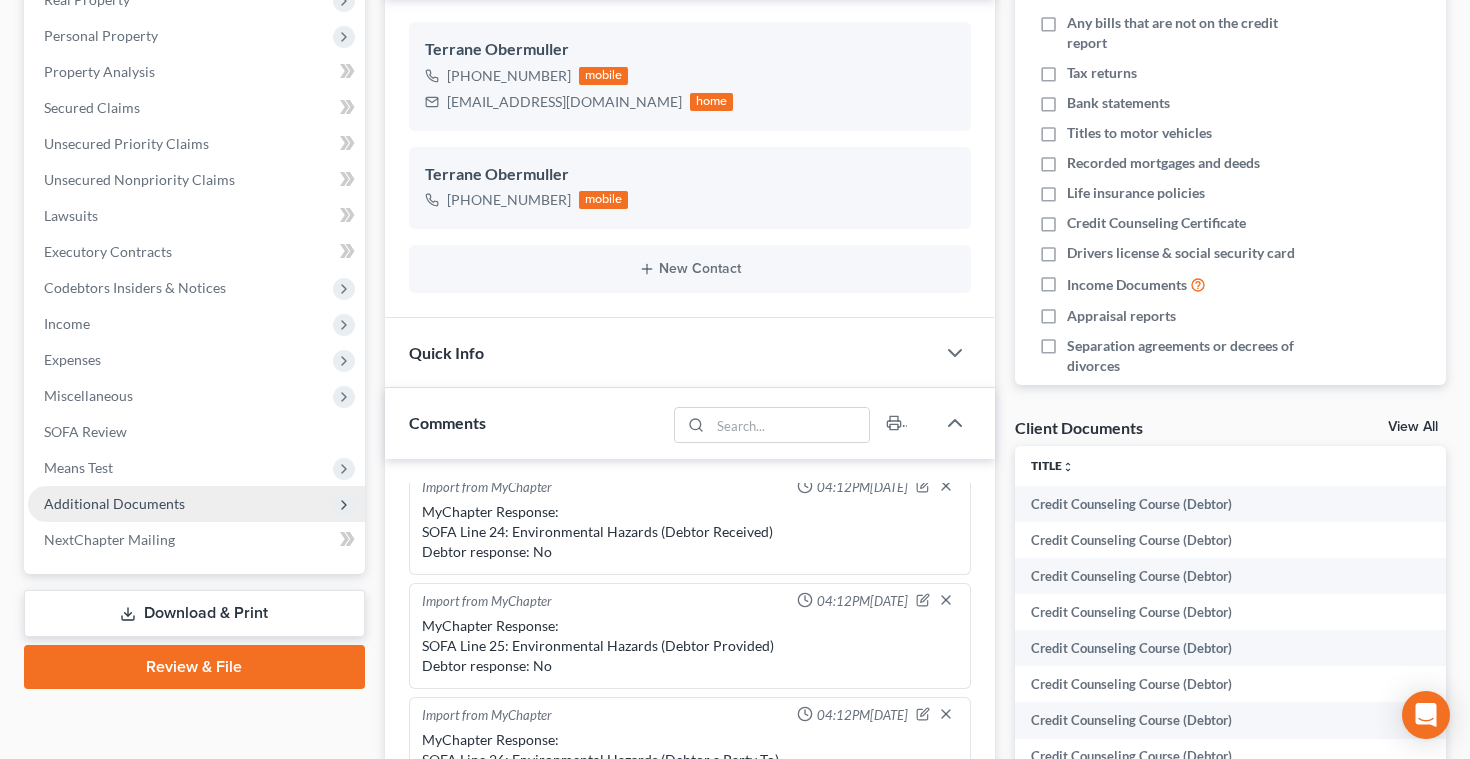 click on "Additional Documents" at bounding box center [196, 504] 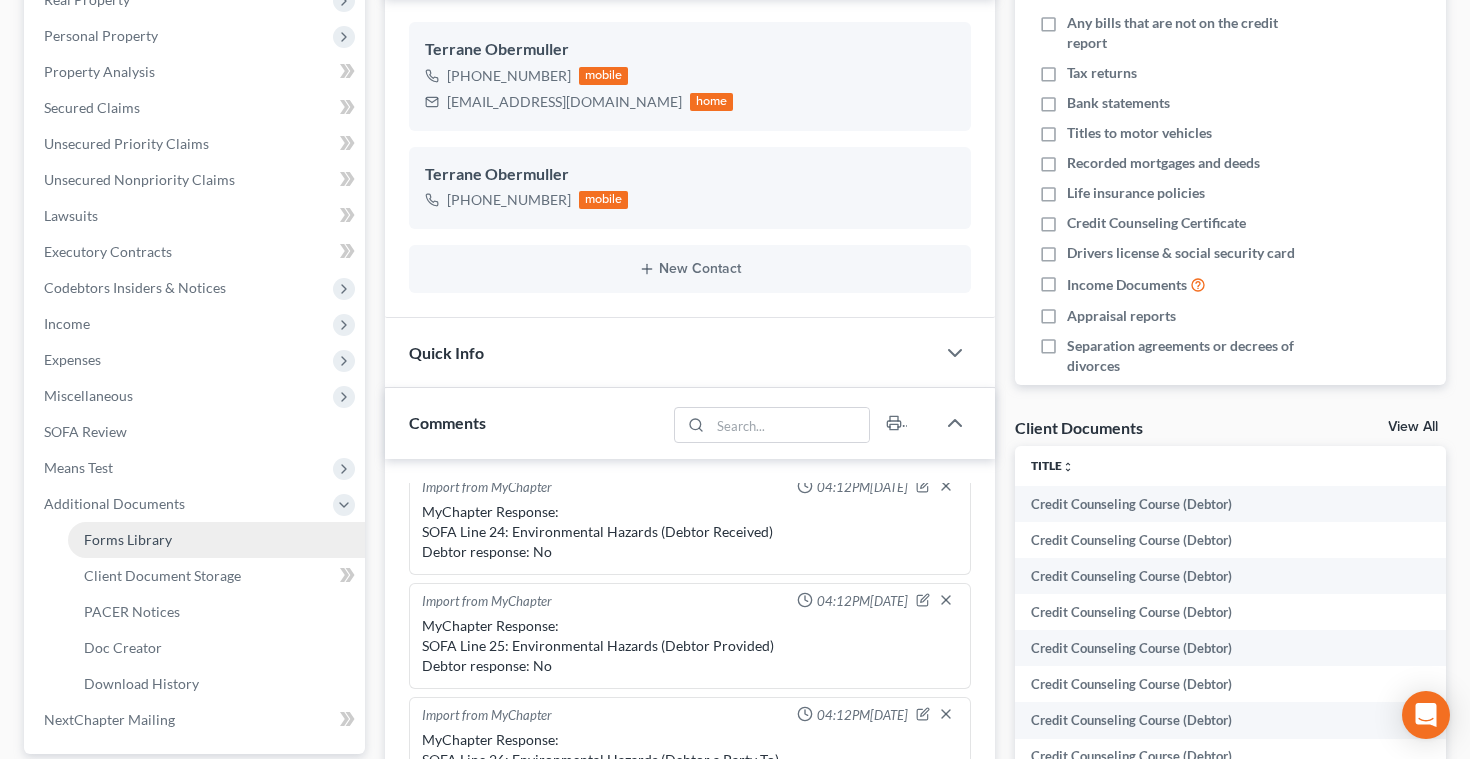 click on "Forms Library" at bounding box center [128, 539] 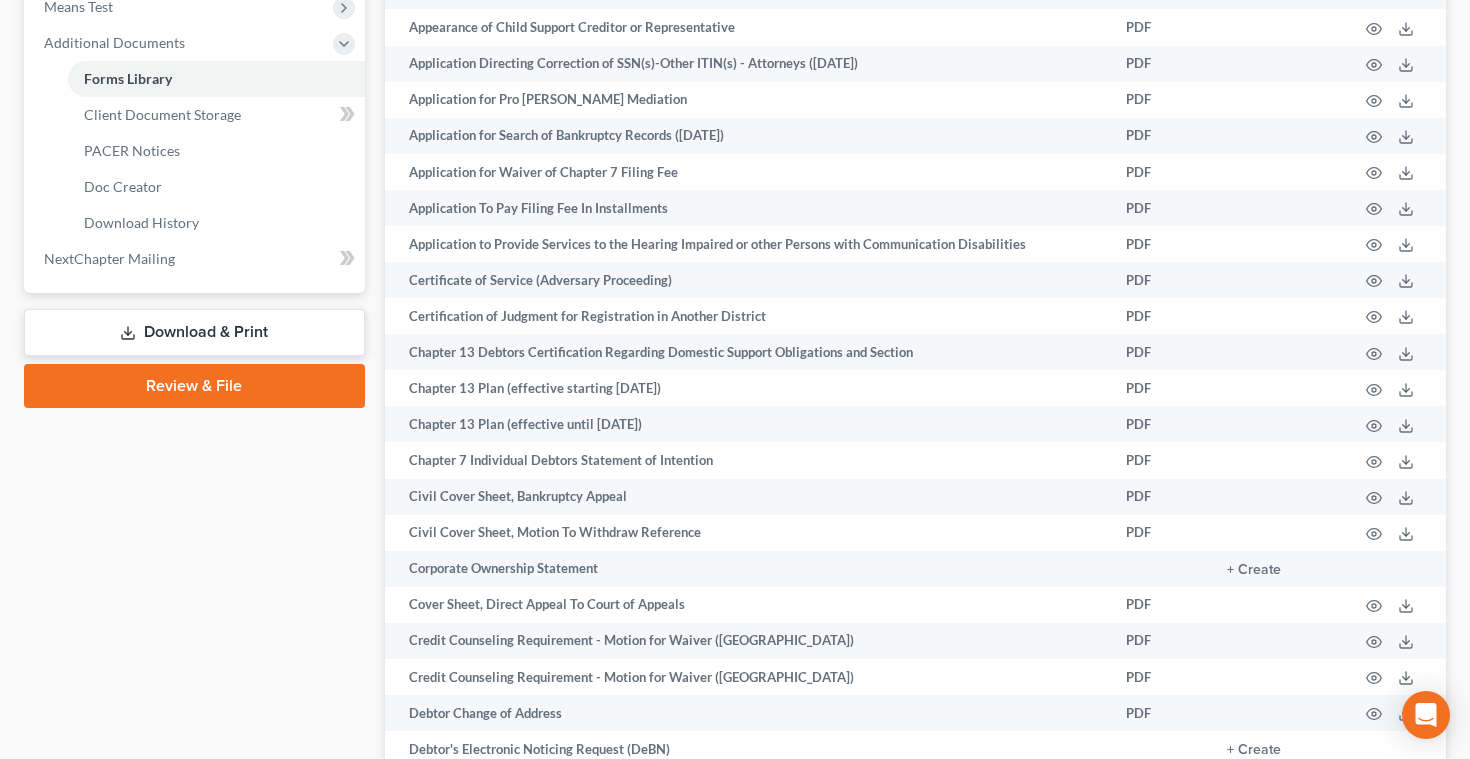 scroll, scrollTop: 732, scrollLeft: 0, axis: vertical 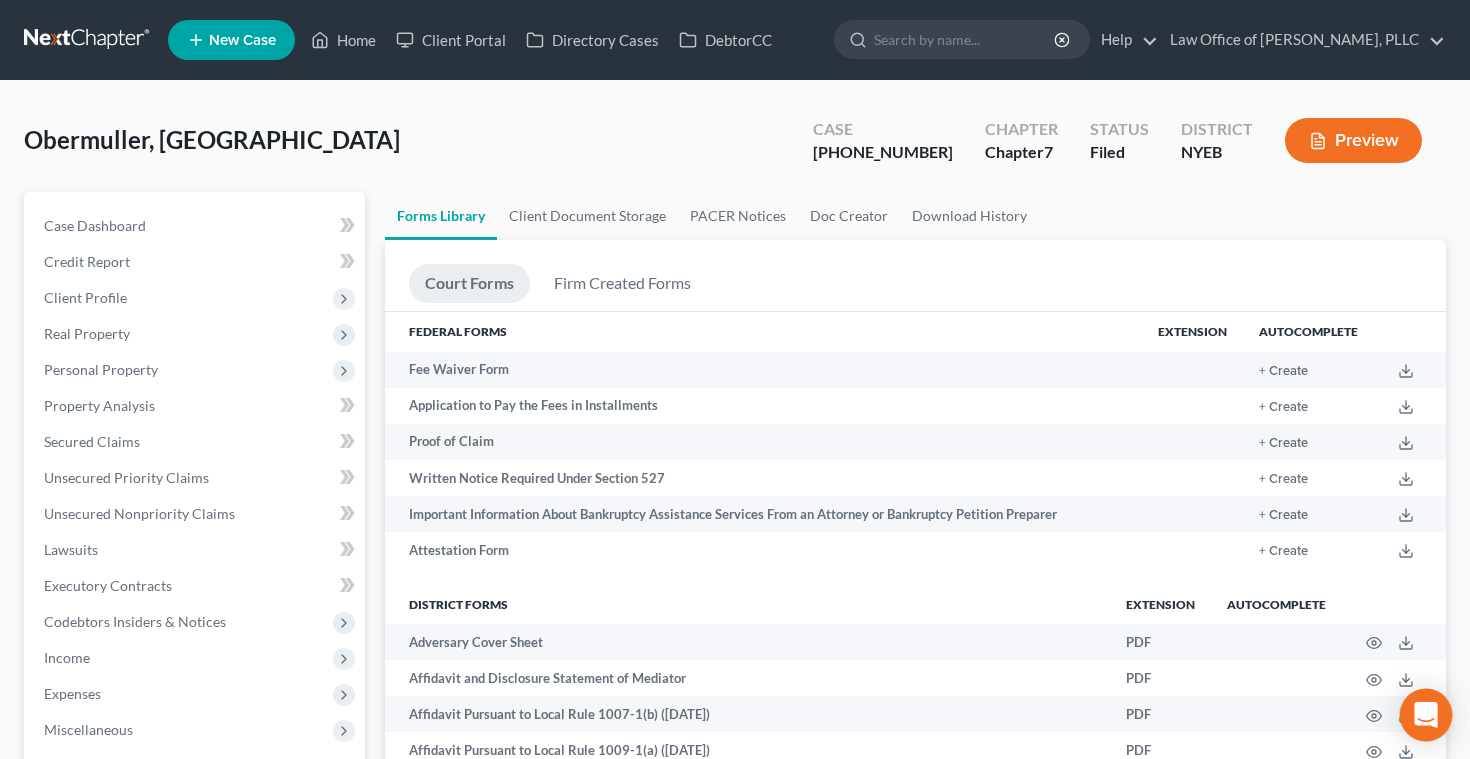click 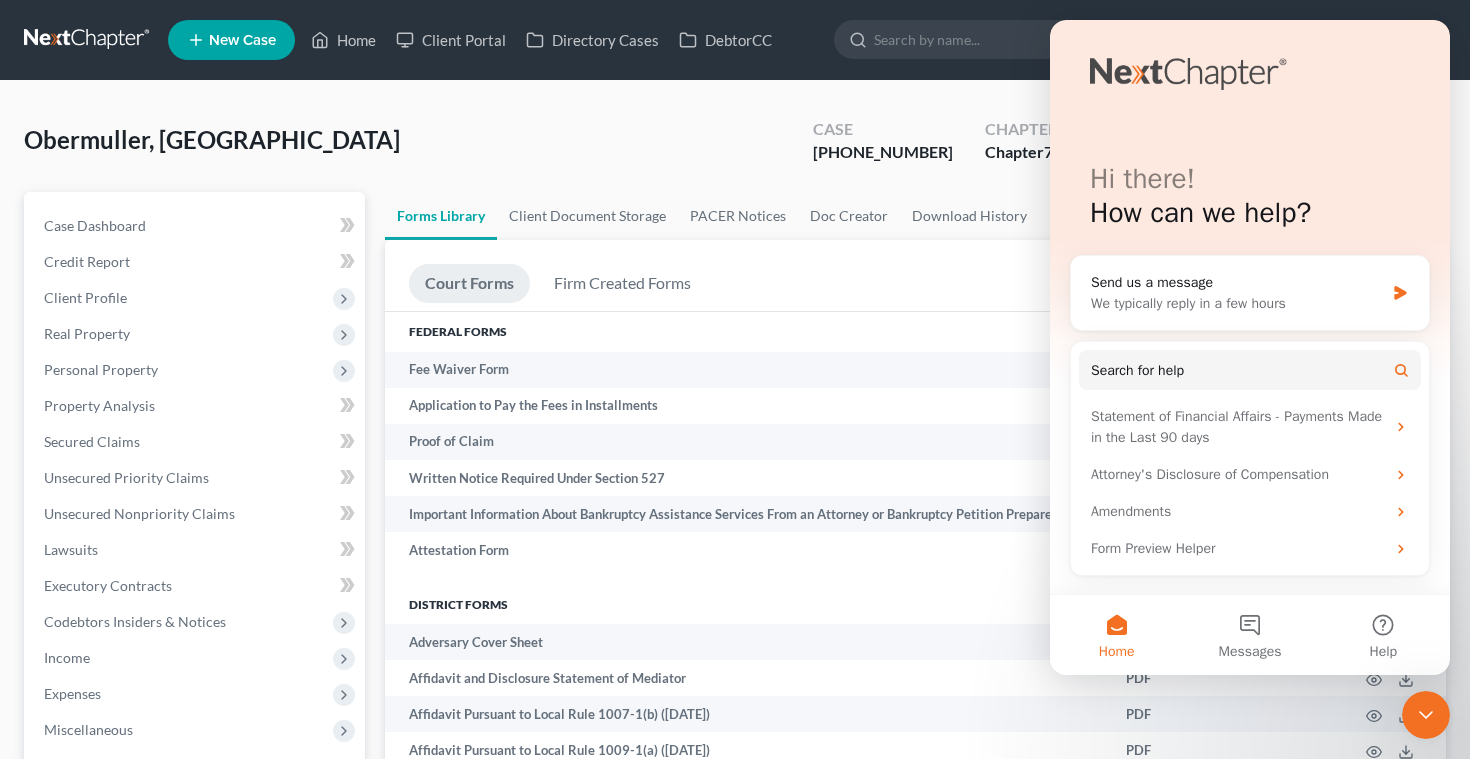 scroll, scrollTop: 0, scrollLeft: 0, axis: both 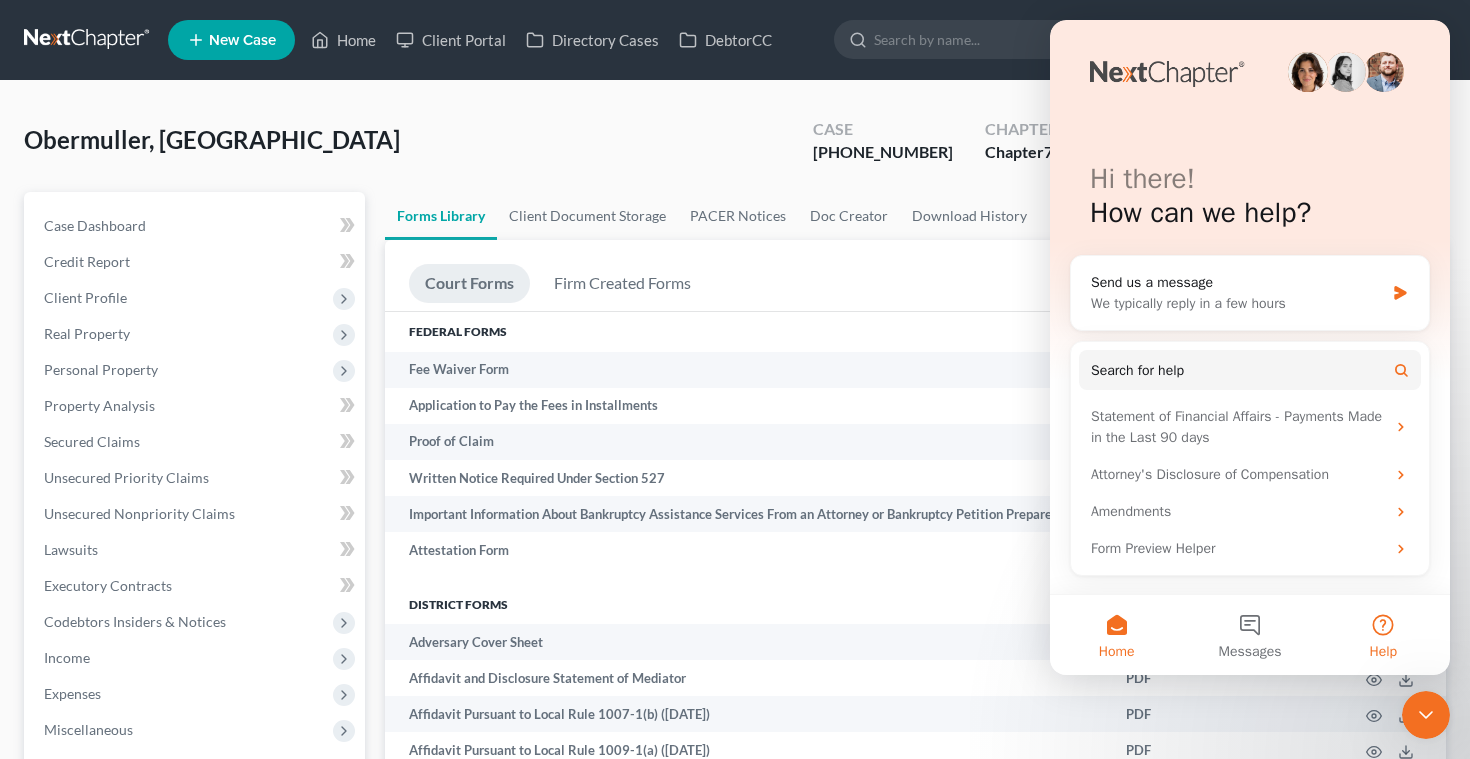 click on "Help" at bounding box center [1383, 635] 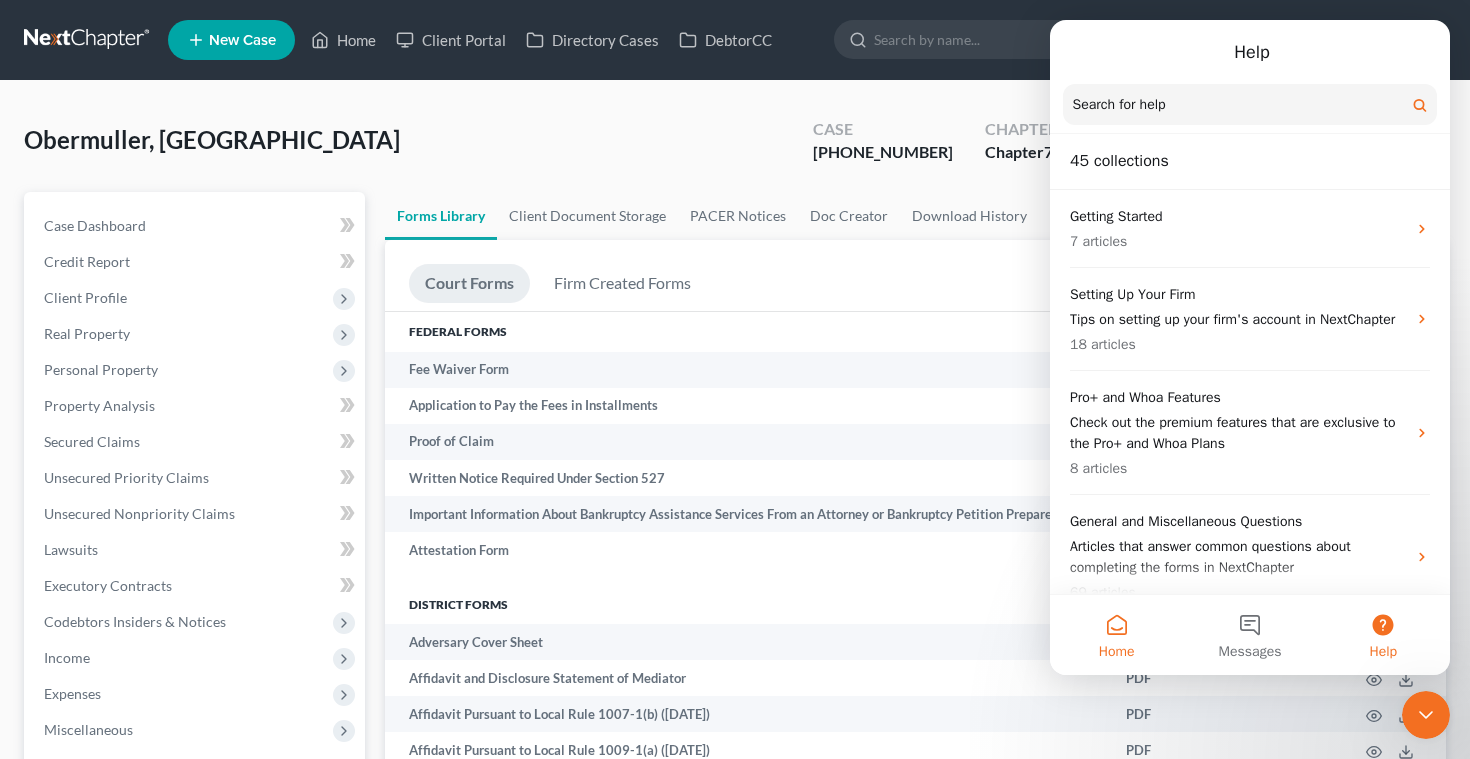 click on "Home" at bounding box center [1116, 635] 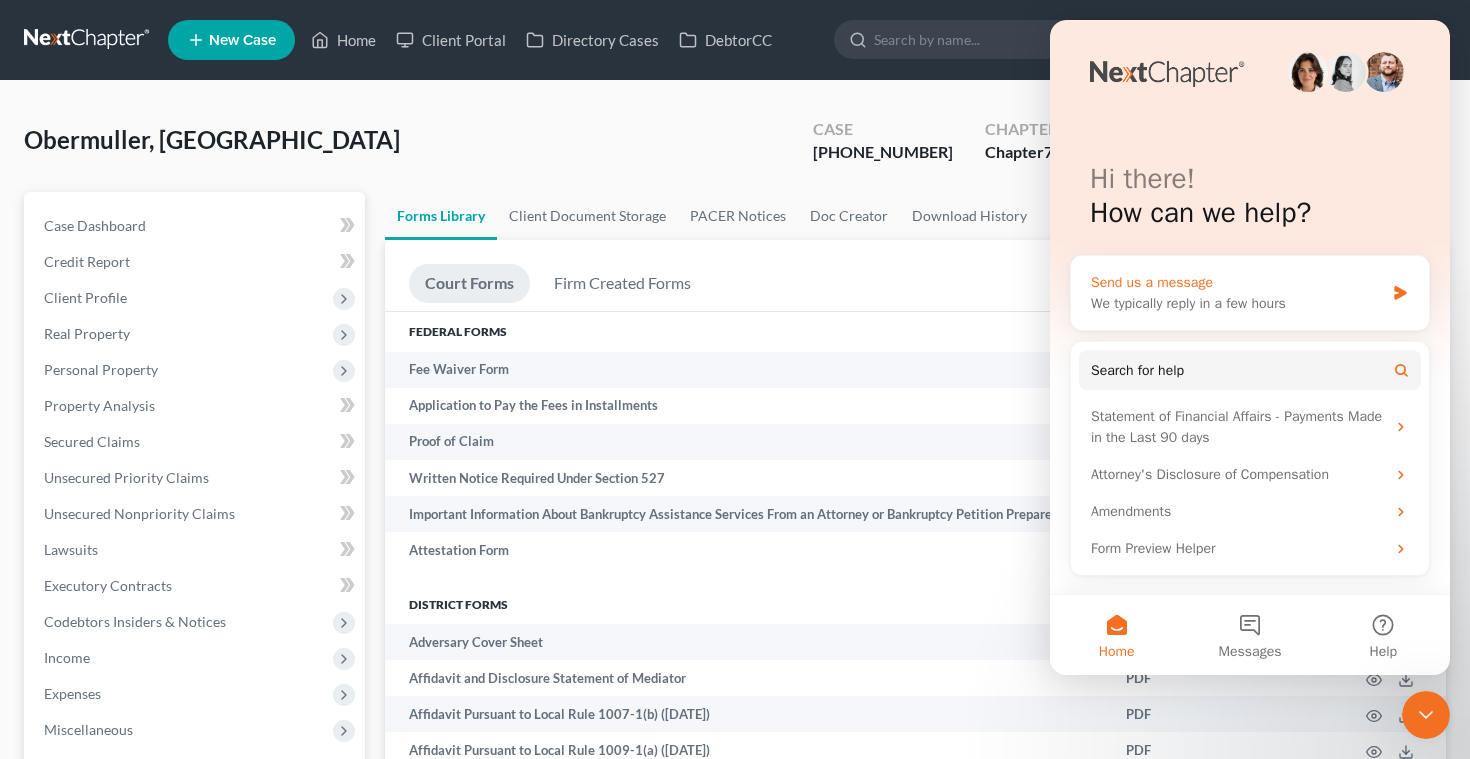 click on "We typically reply in a few hours" at bounding box center [1237, 303] 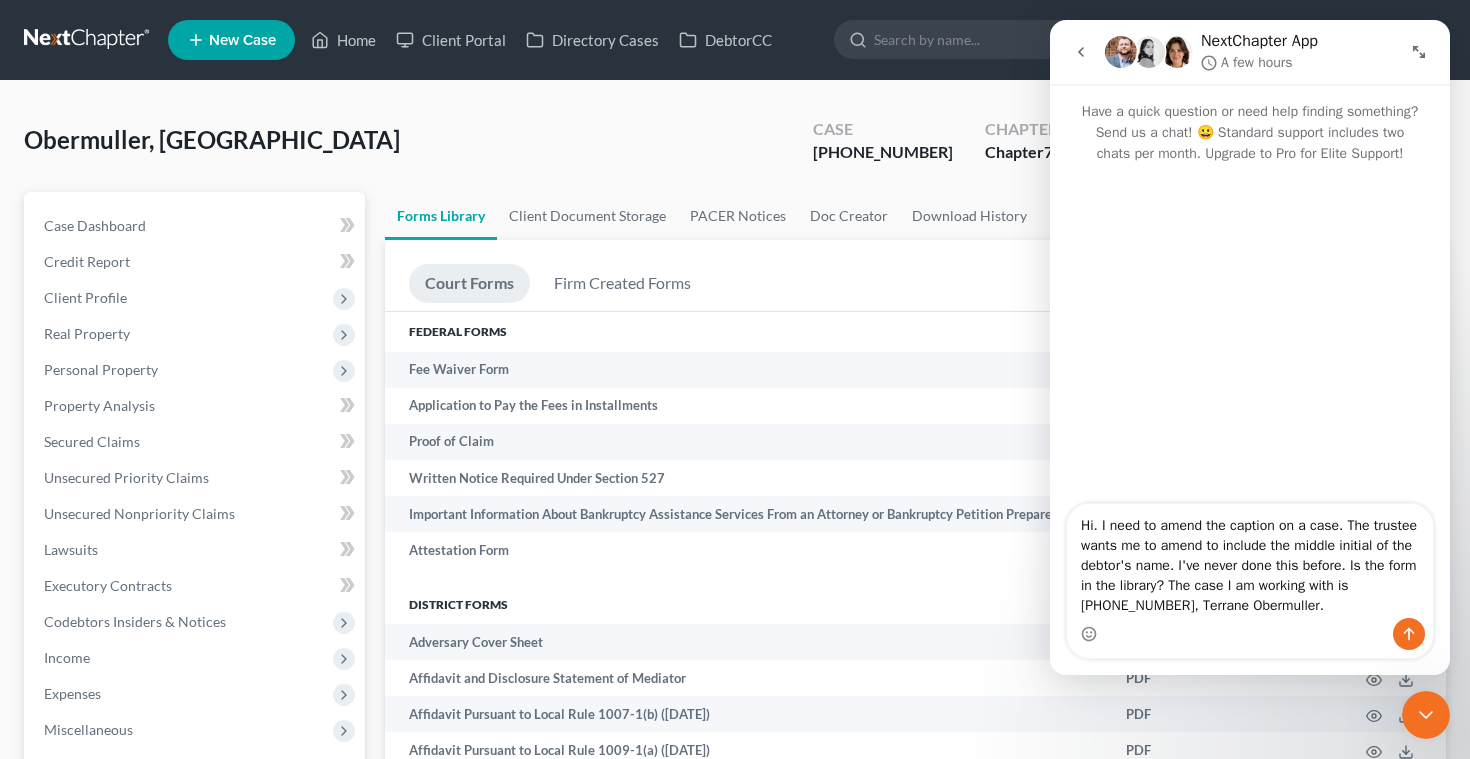 type on "Hi. I need to amend the caption on a case. The trustee wants me to amend to include the middle initial of the debtor's name. I've never done this before. Is the form in the library? The case I am working with is [PHONE_NUMBER], Terrane Obermuller." 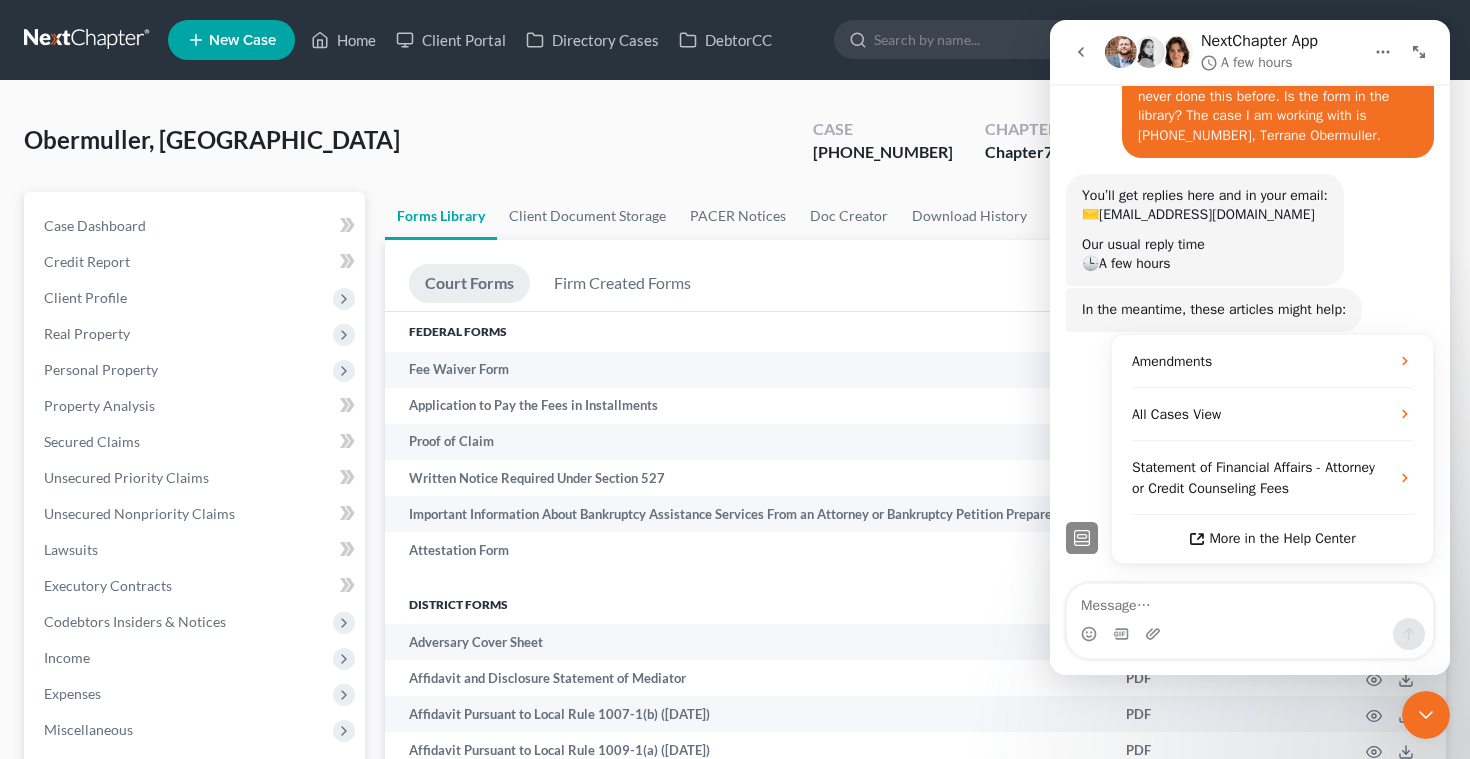 scroll, scrollTop: 230, scrollLeft: 0, axis: vertical 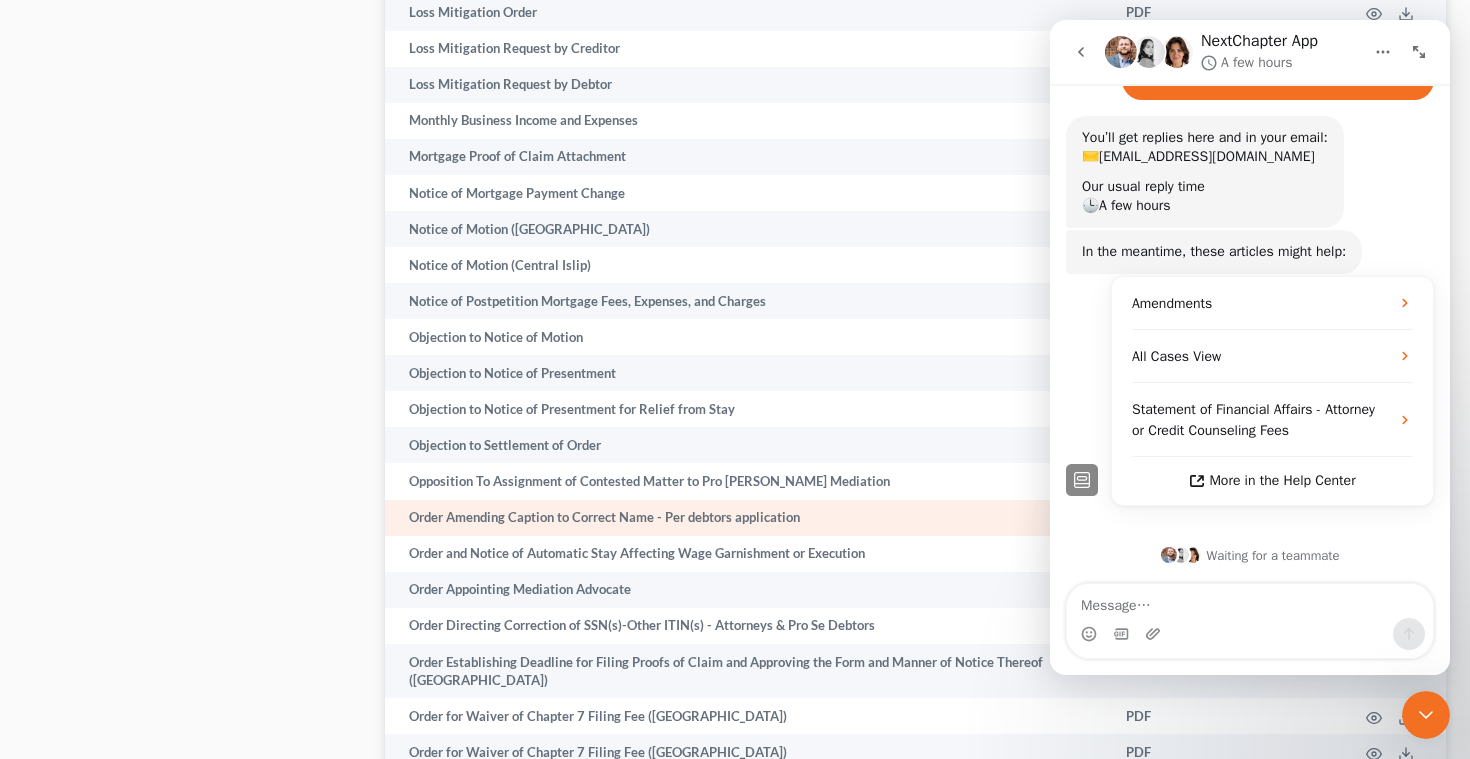 click on "Order Amending Caption to Correct Name - Per debtors application" at bounding box center (748, 518) 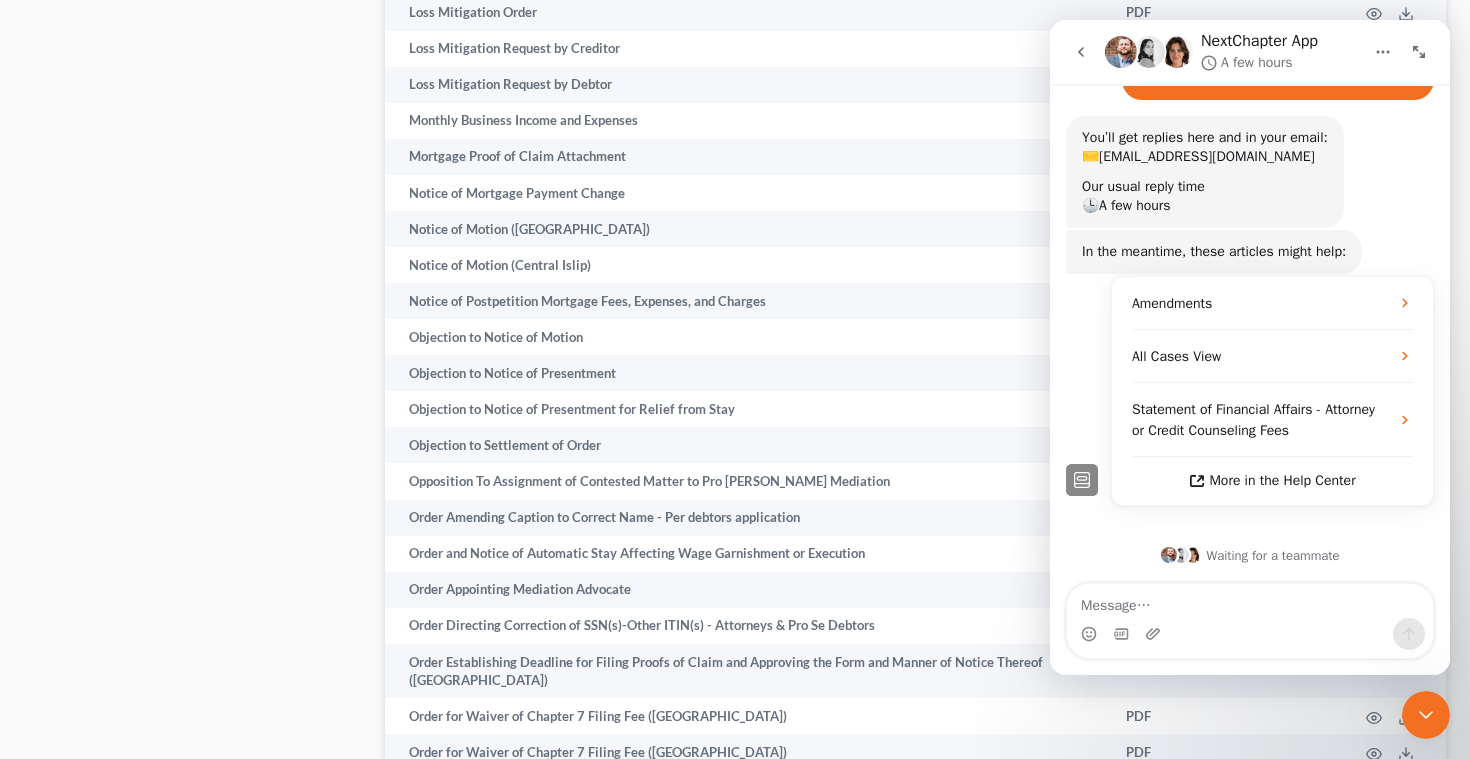 click 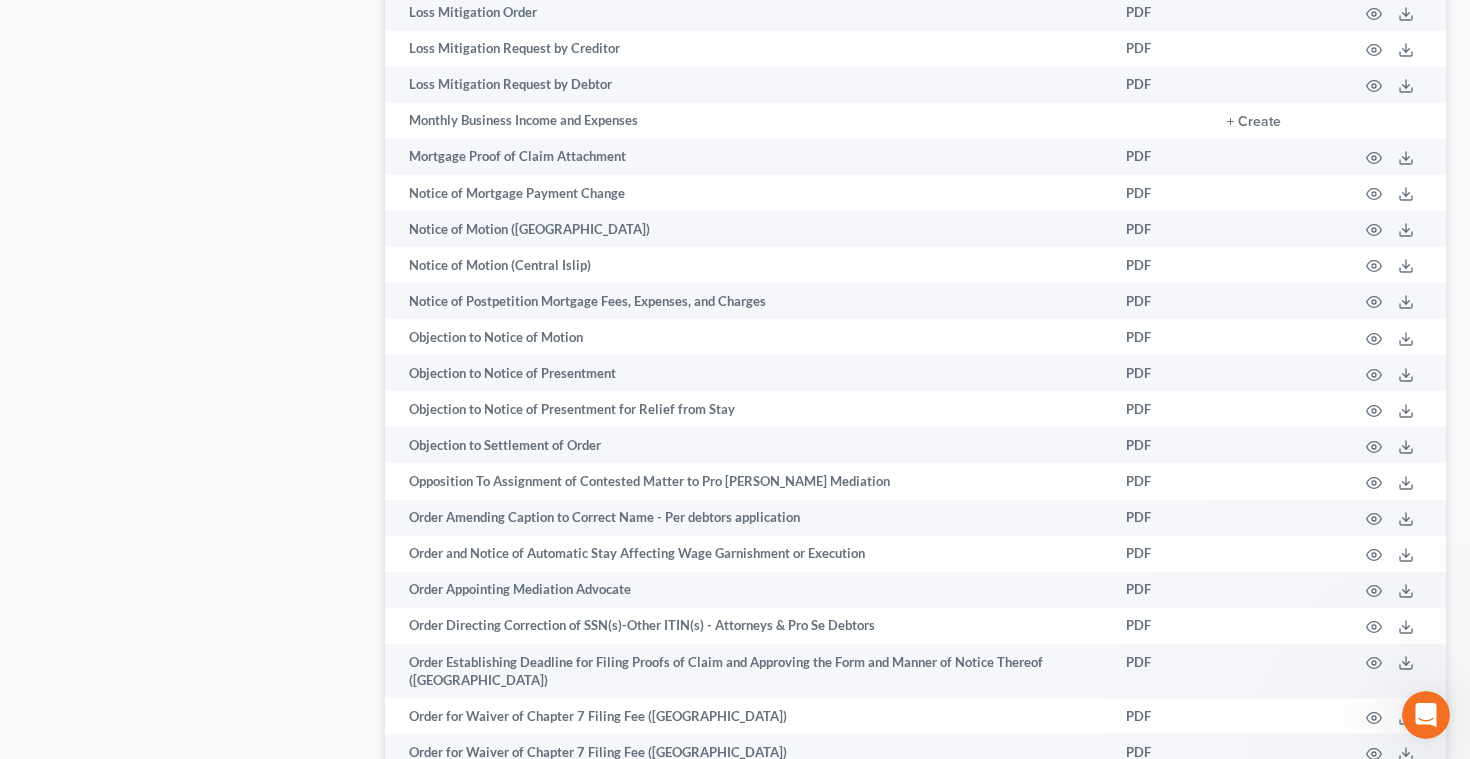 scroll, scrollTop: 0, scrollLeft: 0, axis: both 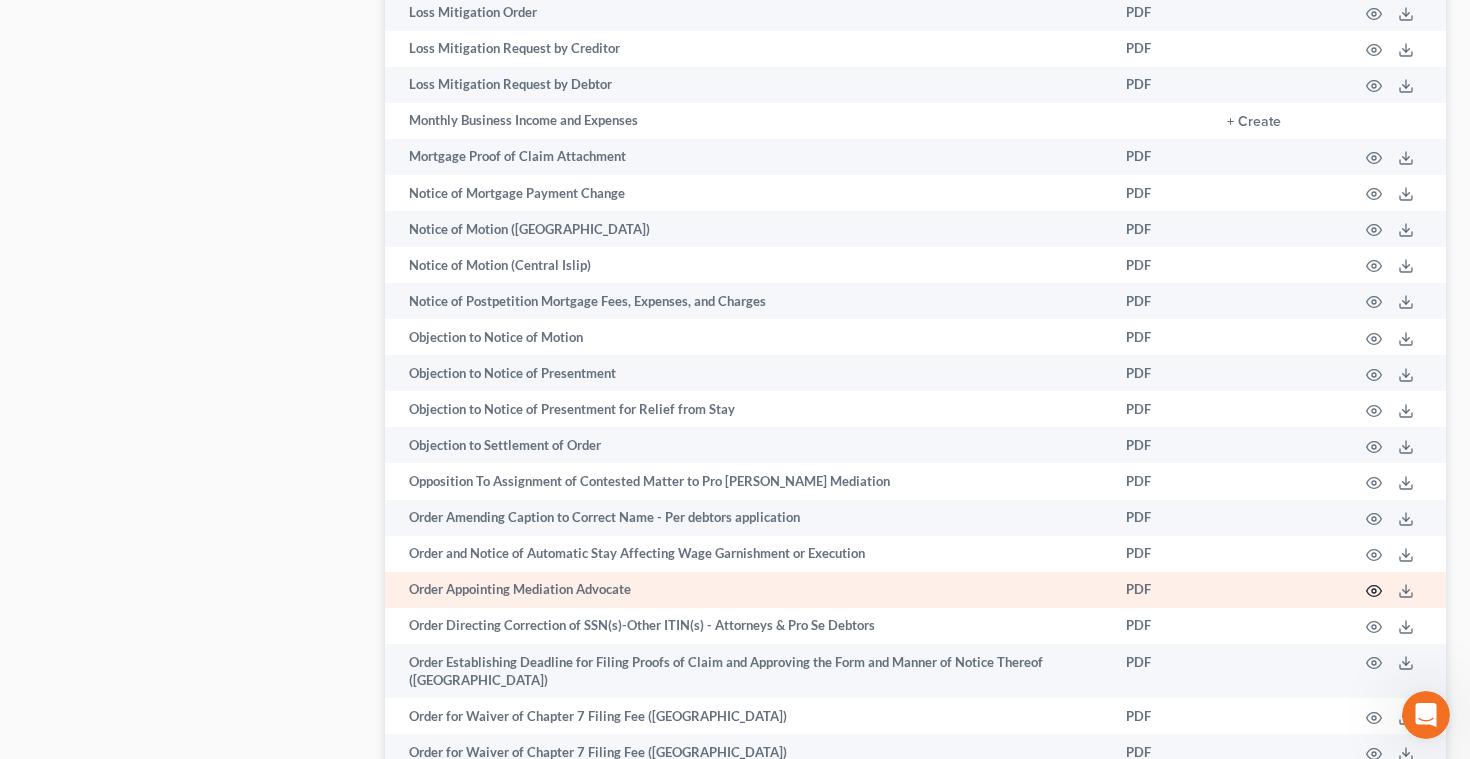 click 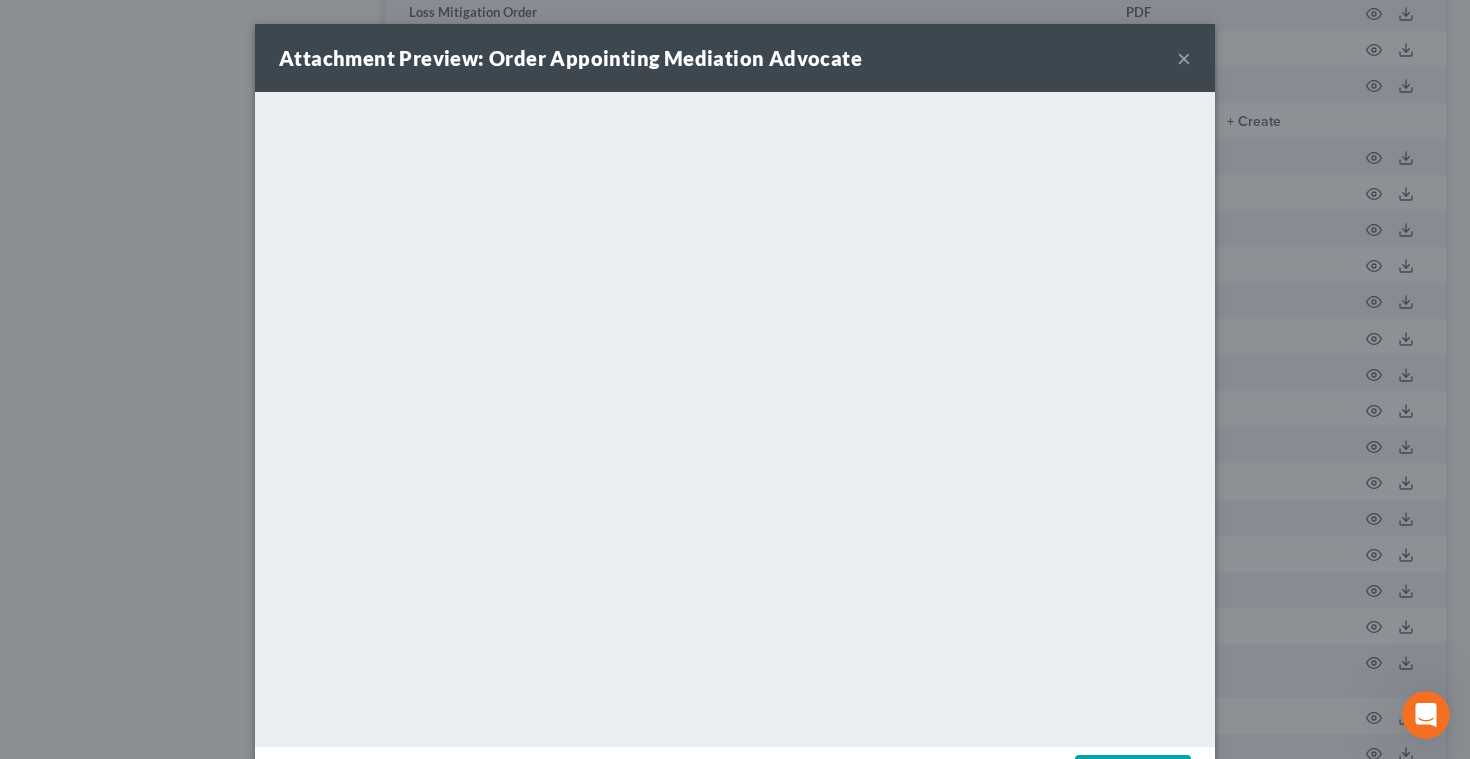 click on "×" at bounding box center [1184, 58] 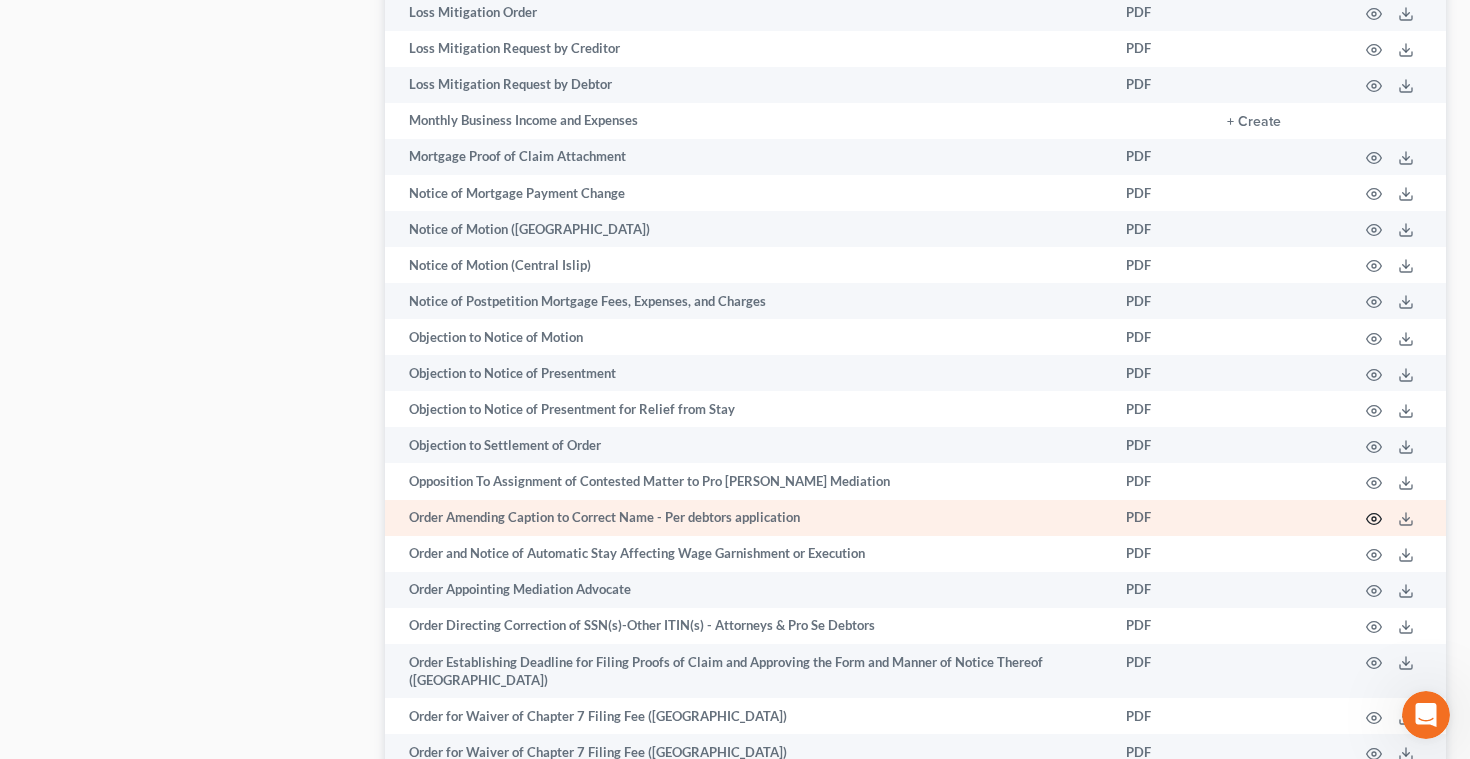 click 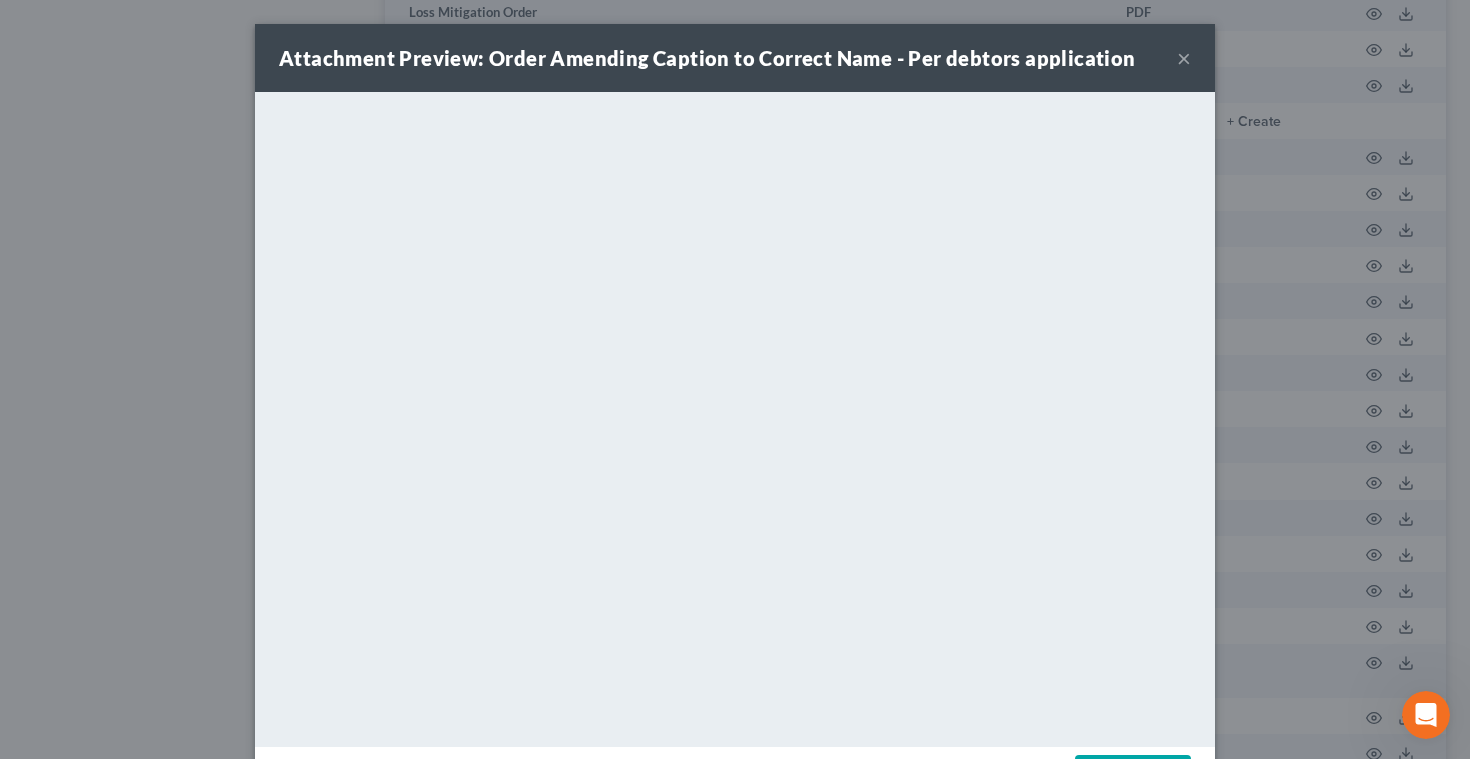 click on "×" at bounding box center [1184, 58] 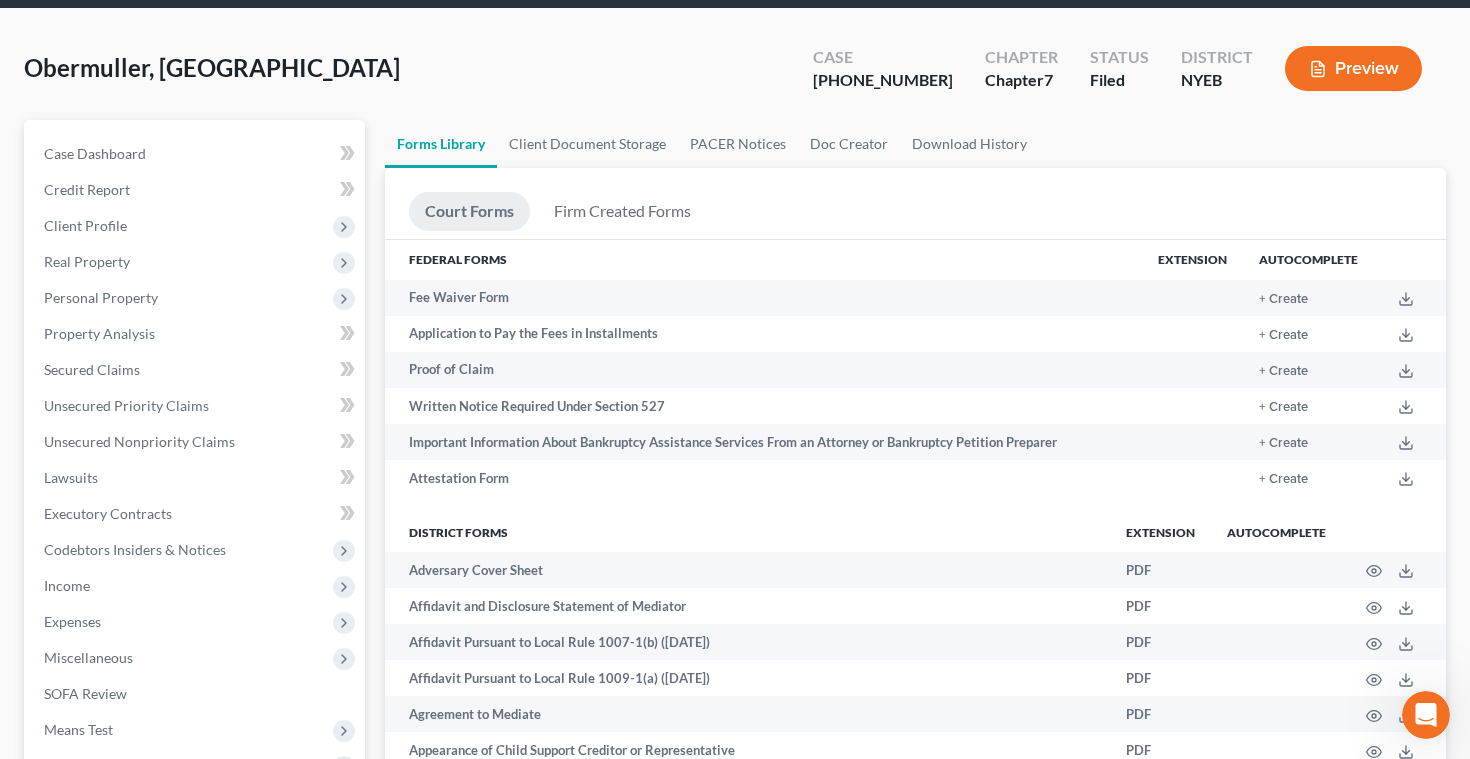 scroll, scrollTop: 0, scrollLeft: 0, axis: both 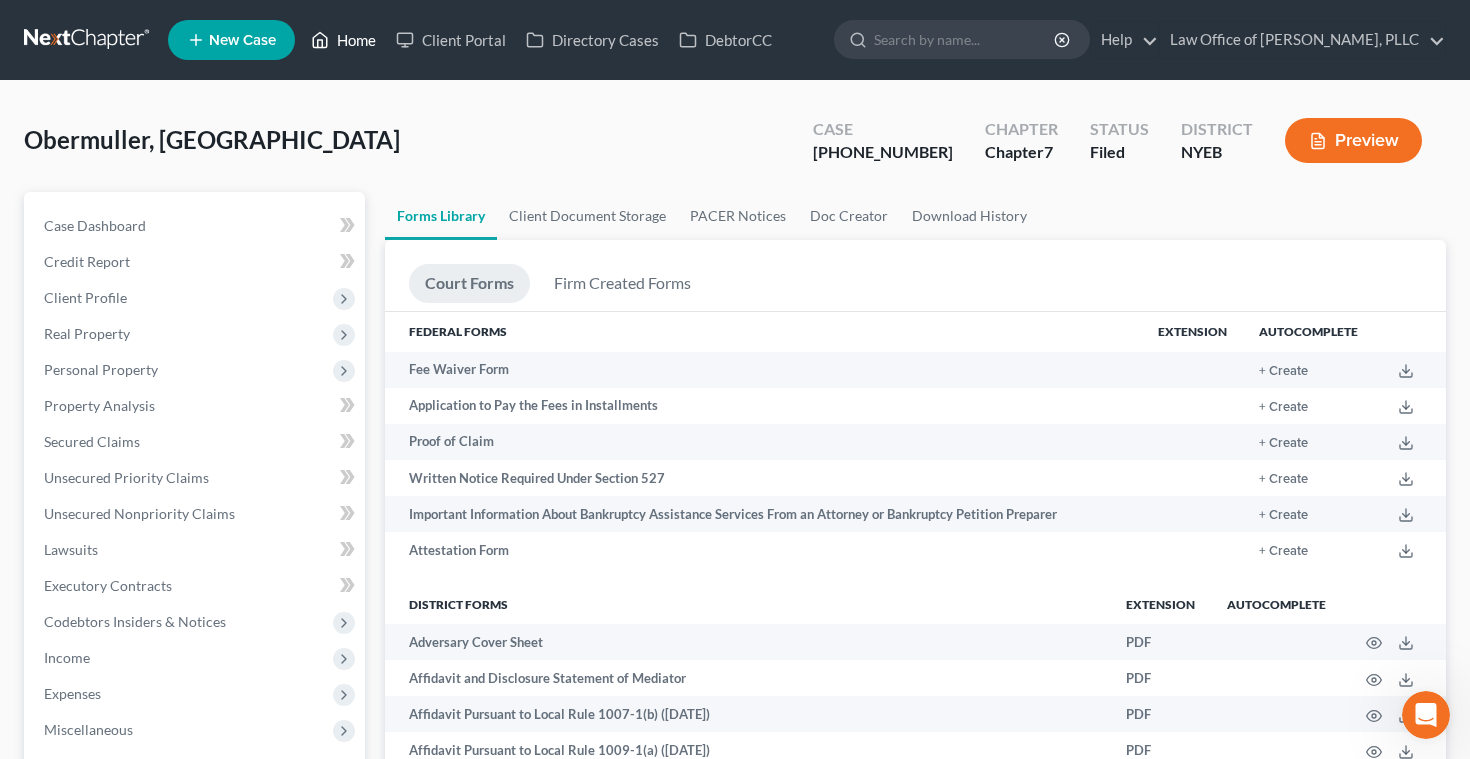click on "Home" at bounding box center [343, 40] 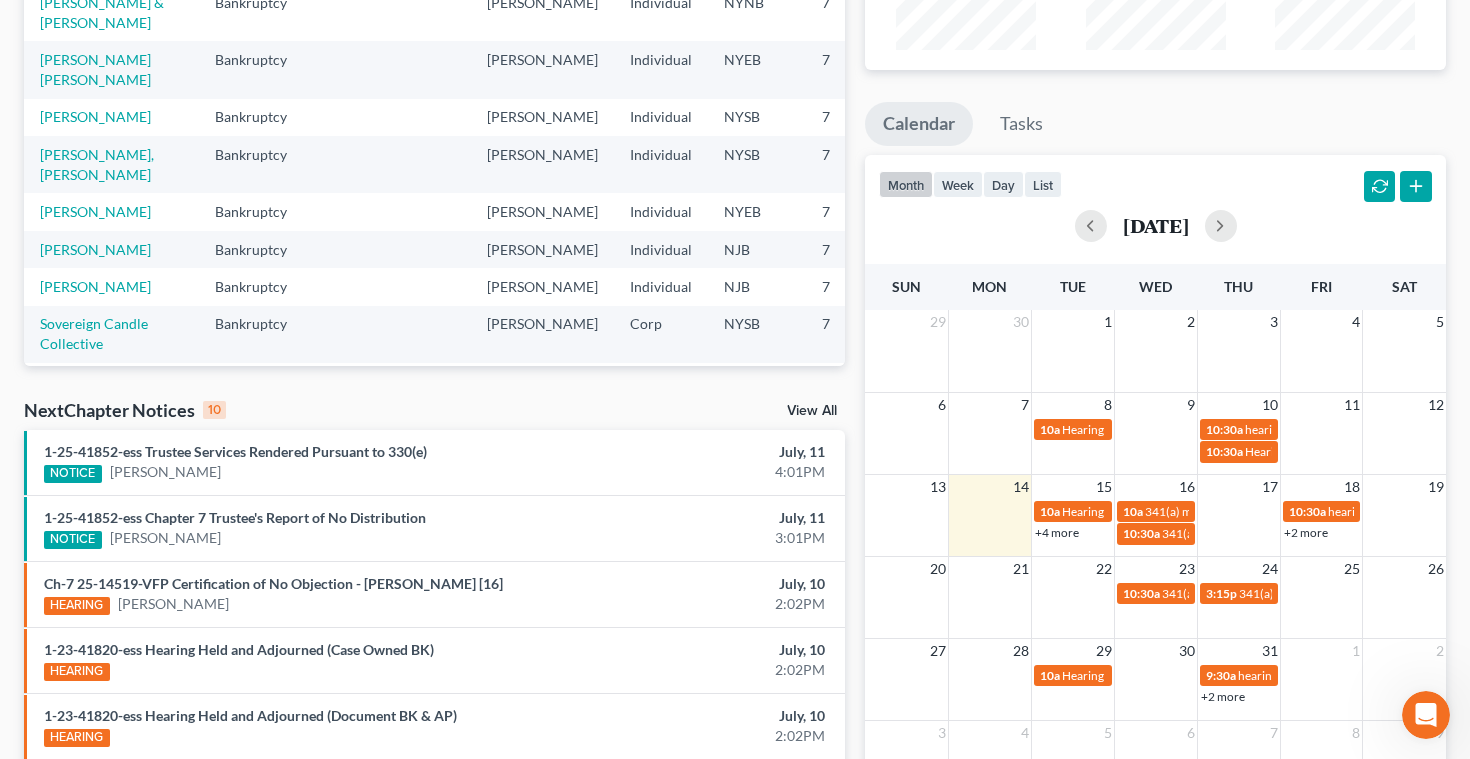 scroll, scrollTop: 260, scrollLeft: 0, axis: vertical 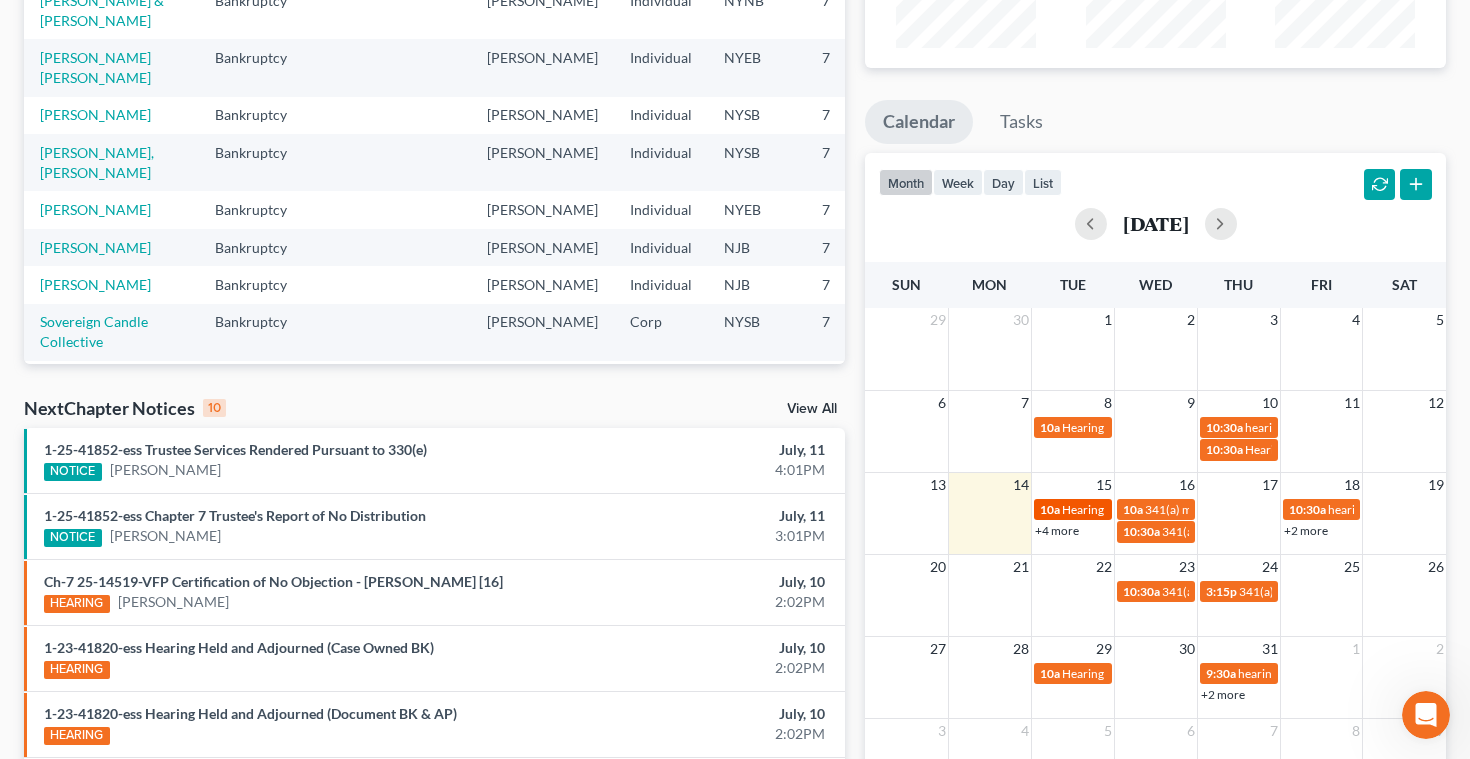 click on "Hearing for [PERSON_NAME]" at bounding box center [1140, 509] 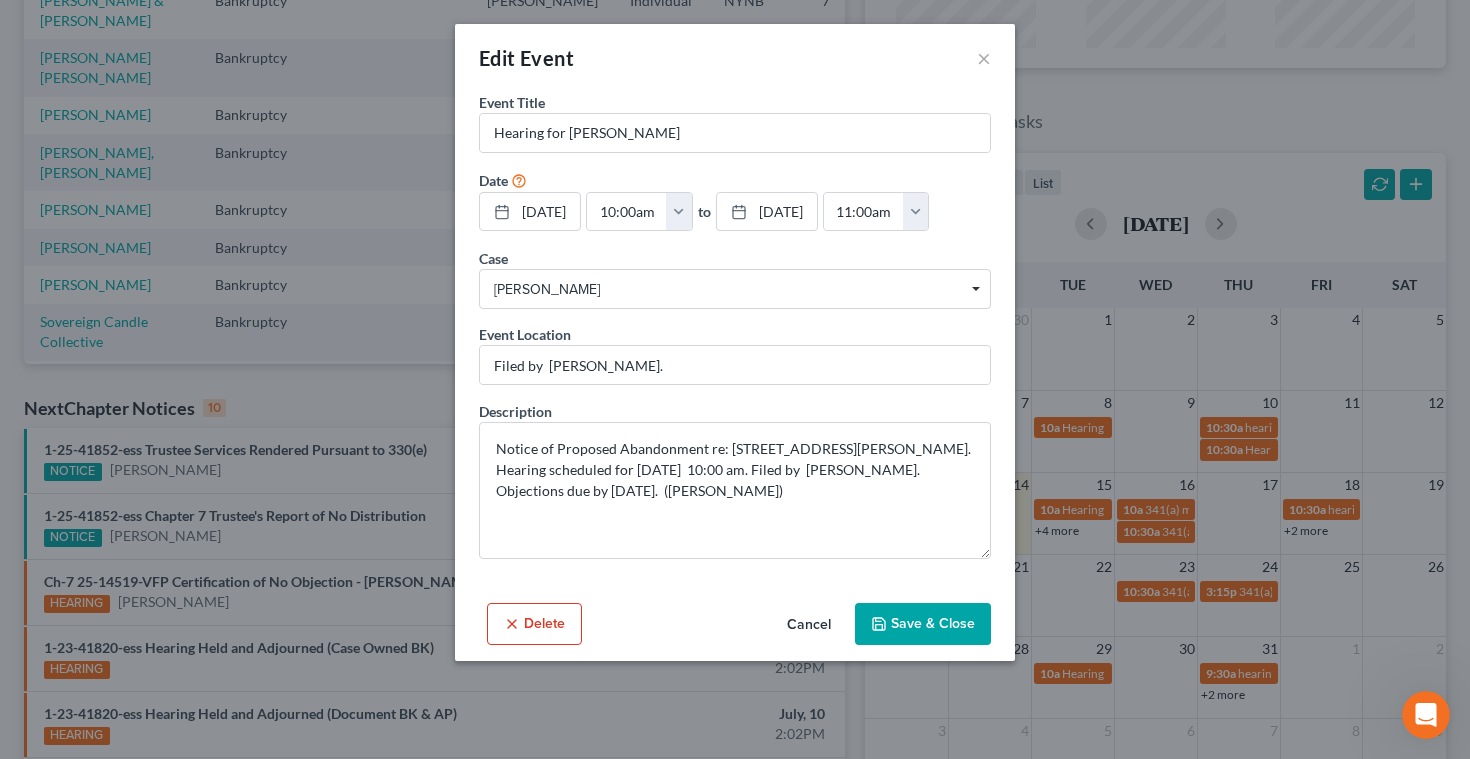 click on "Cancel" at bounding box center (809, 625) 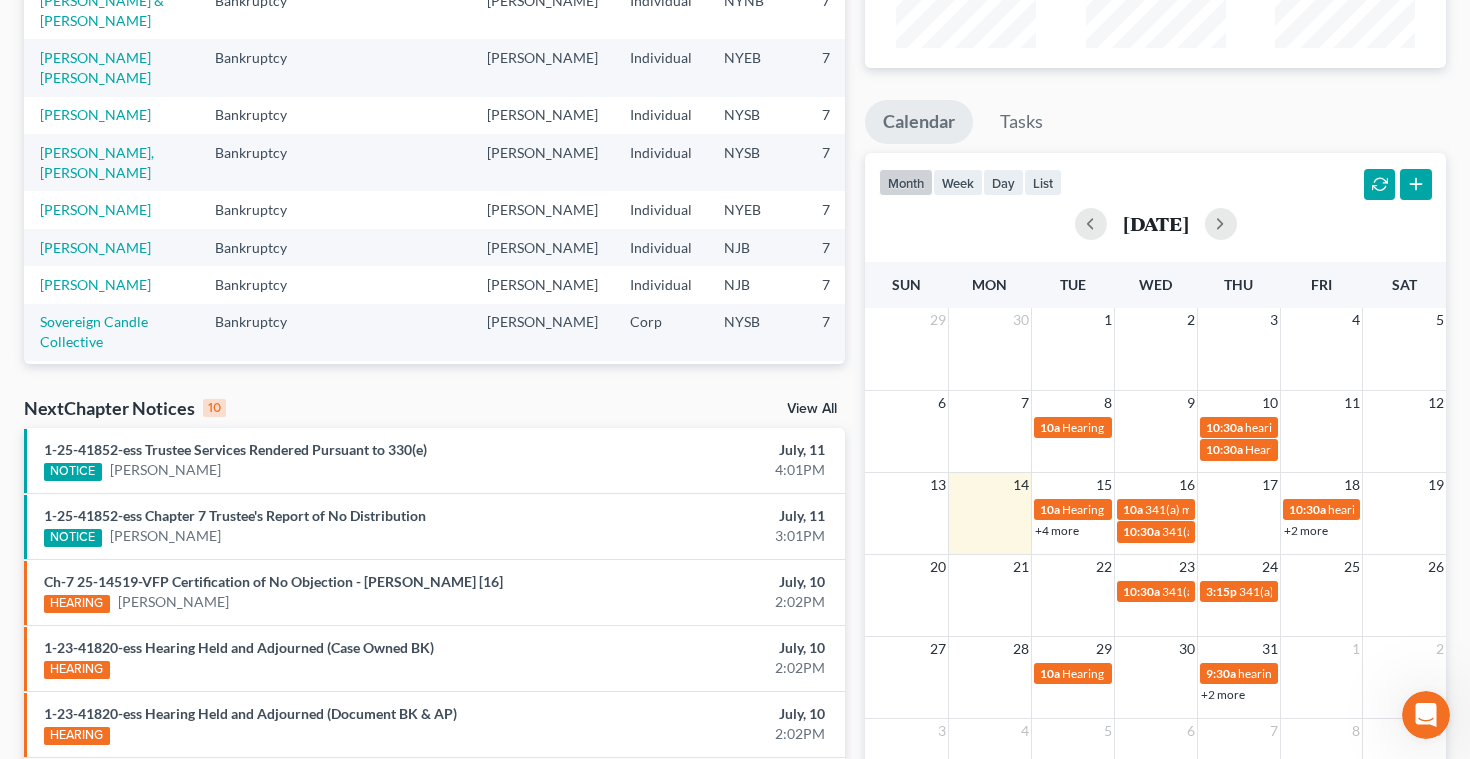 click on "+4 more" at bounding box center [1057, 530] 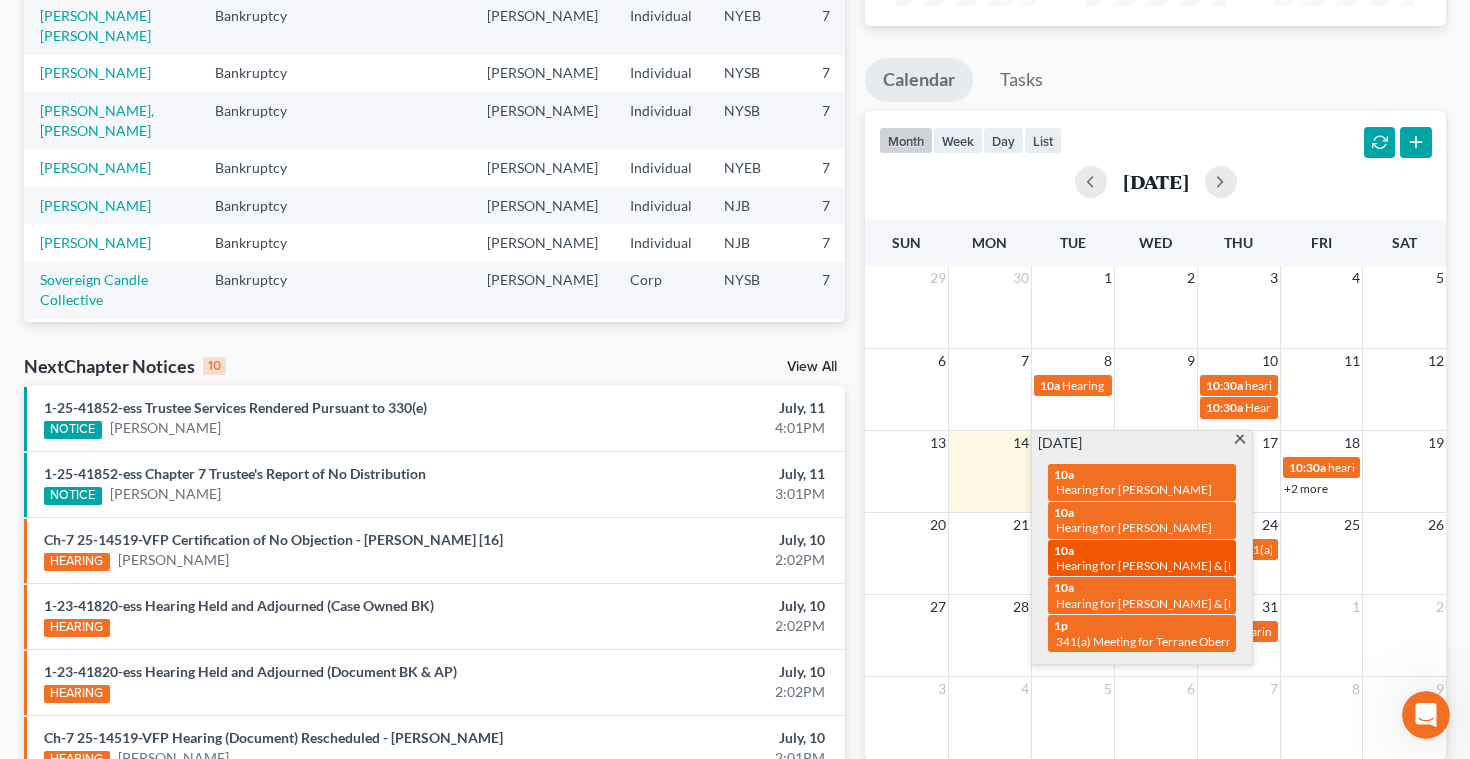 scroll, scrollTop: 304, scrollLeft: 0, axis: vertical 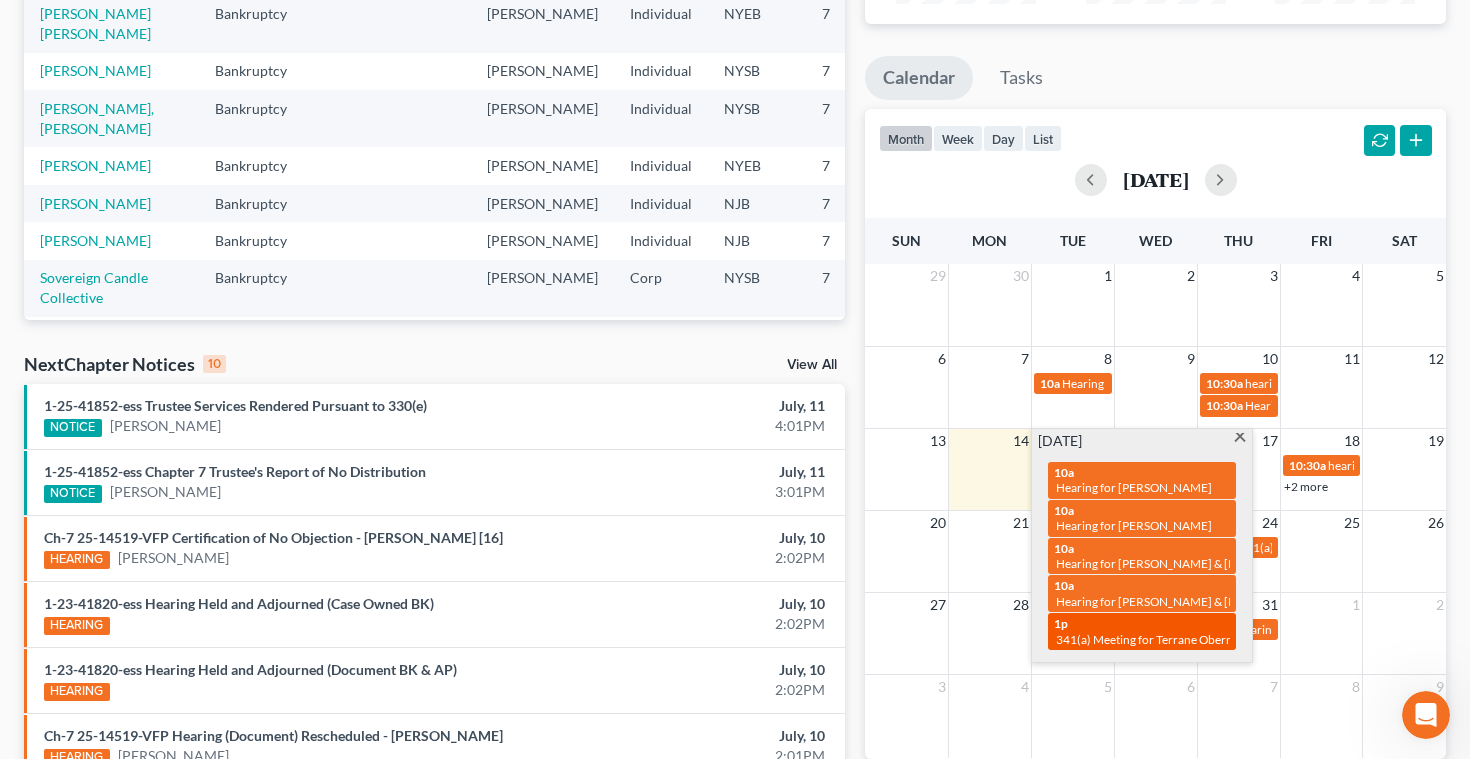 click on "1p   341(a) Meeting for Terrane Obermuller" at bounding box center [1142, 631] 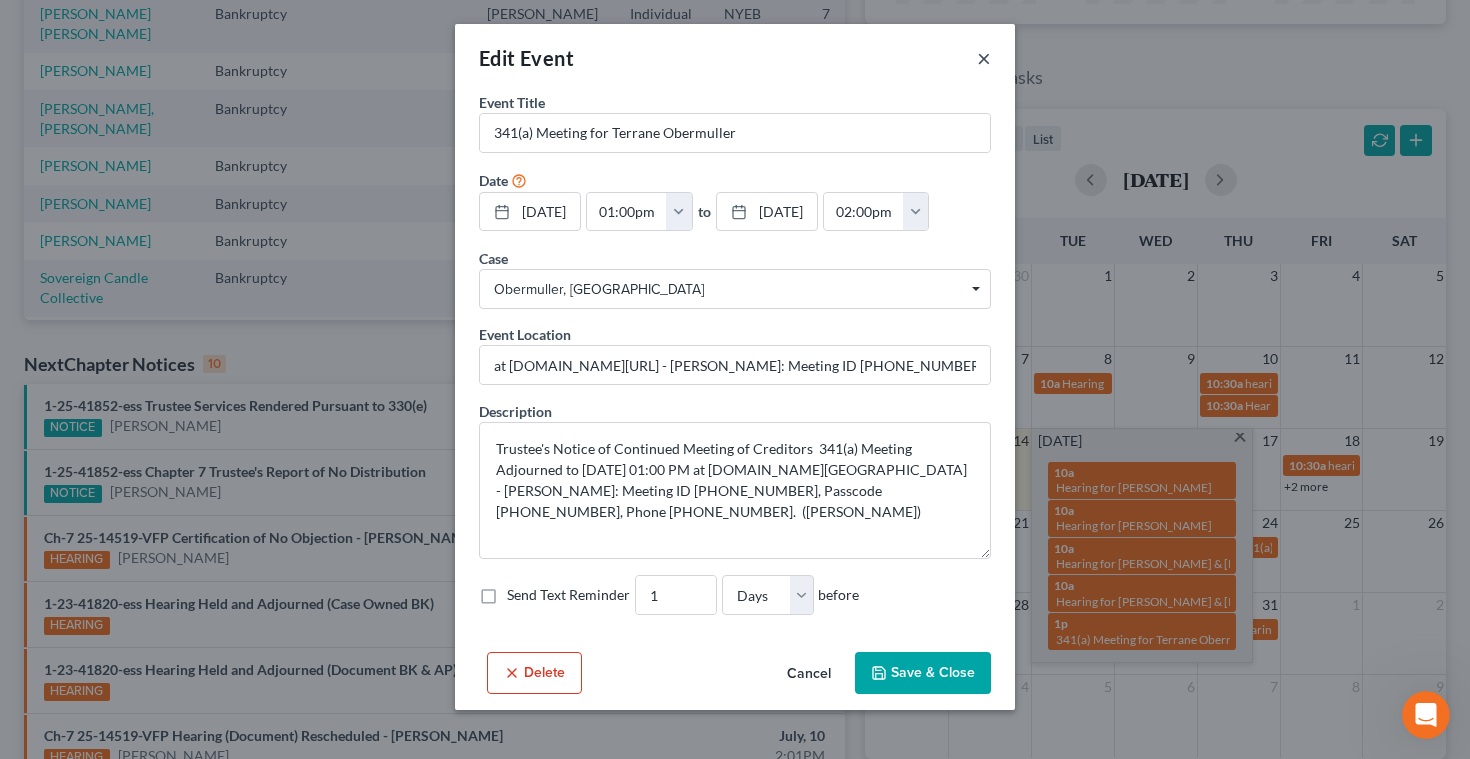 click on "×" at bounding box center (984, 58) 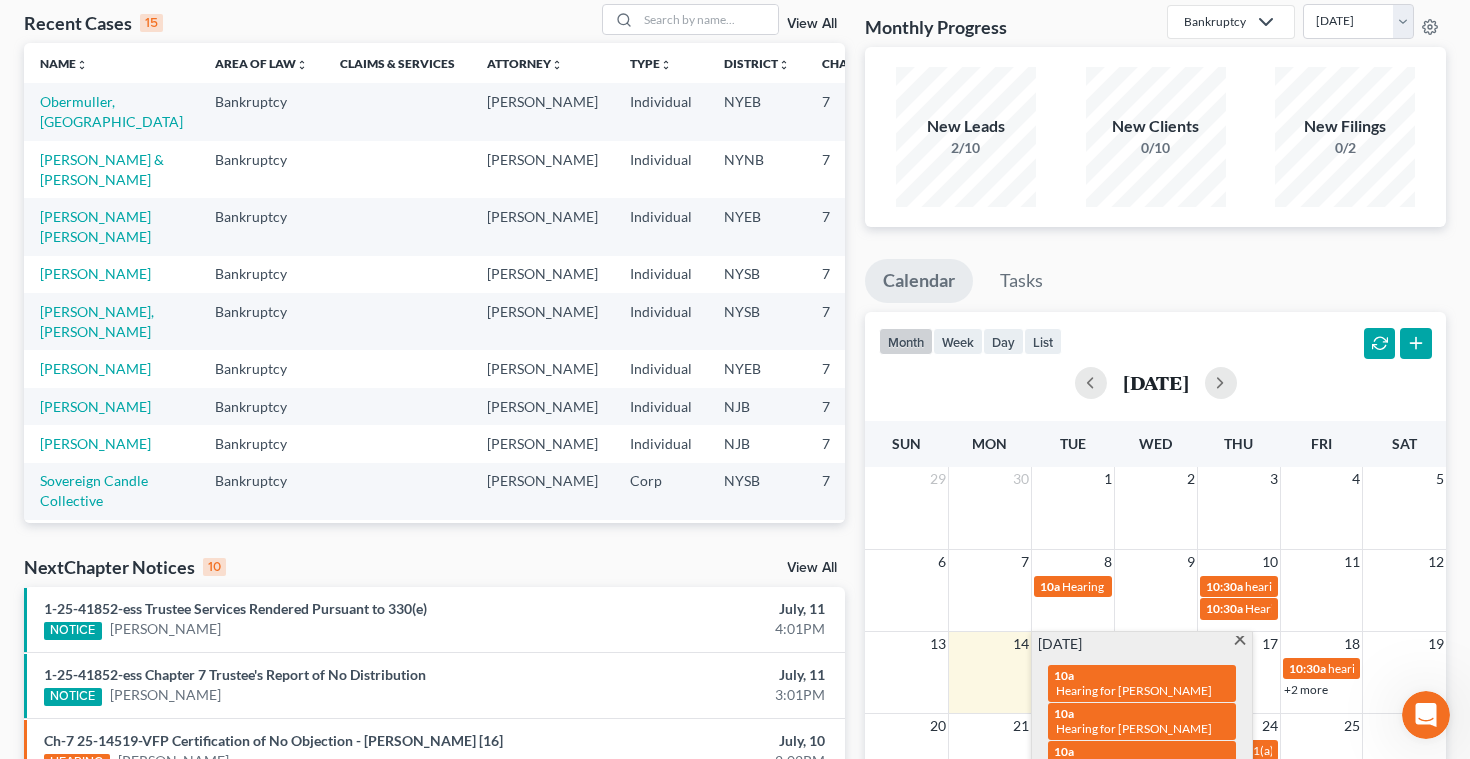 scroll, scrollTop: 99, scrollLeft: 0, axis: vertical 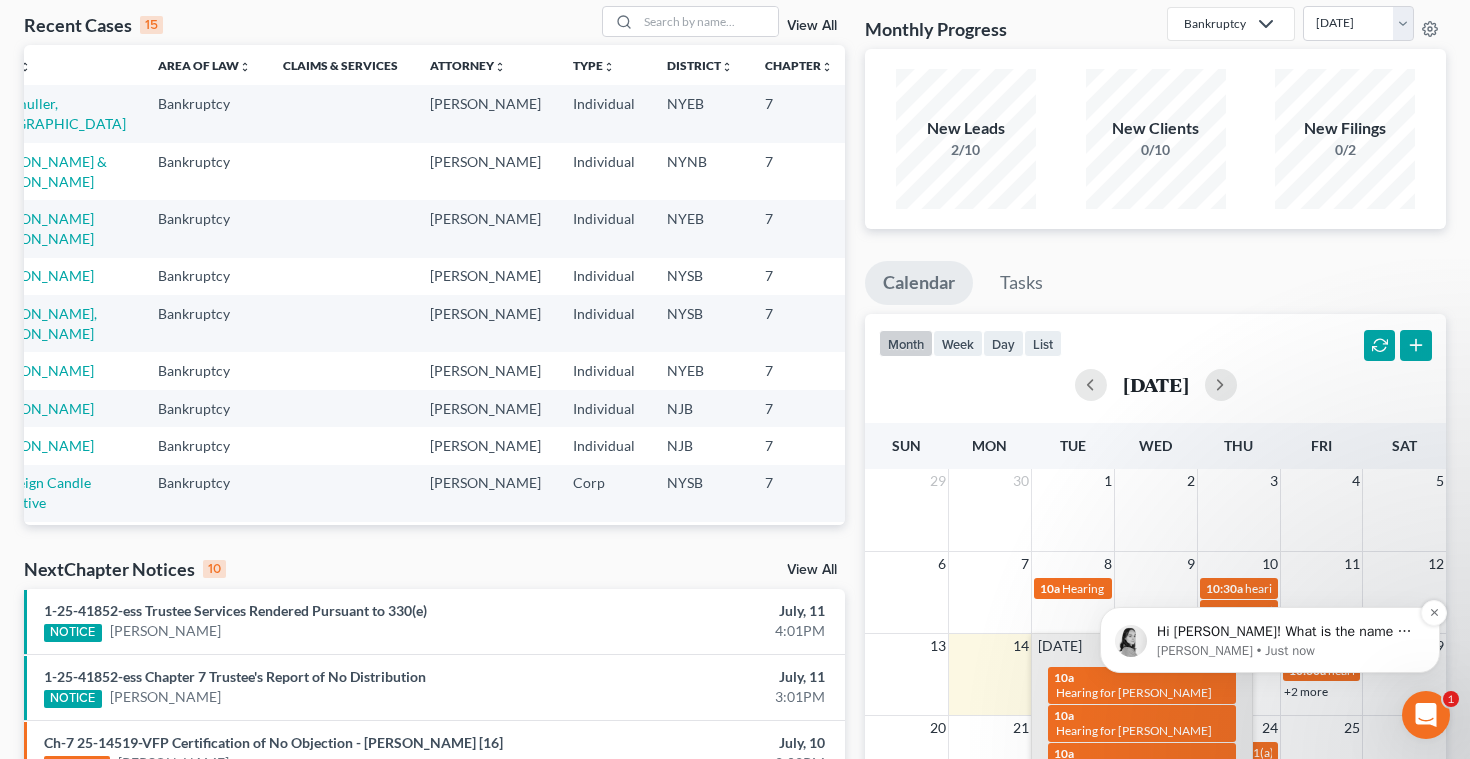 click on "Hi [PERSON_NAME]! What is the name of the form you are looking for? Thank you!" at bounding box center [1286, 632] 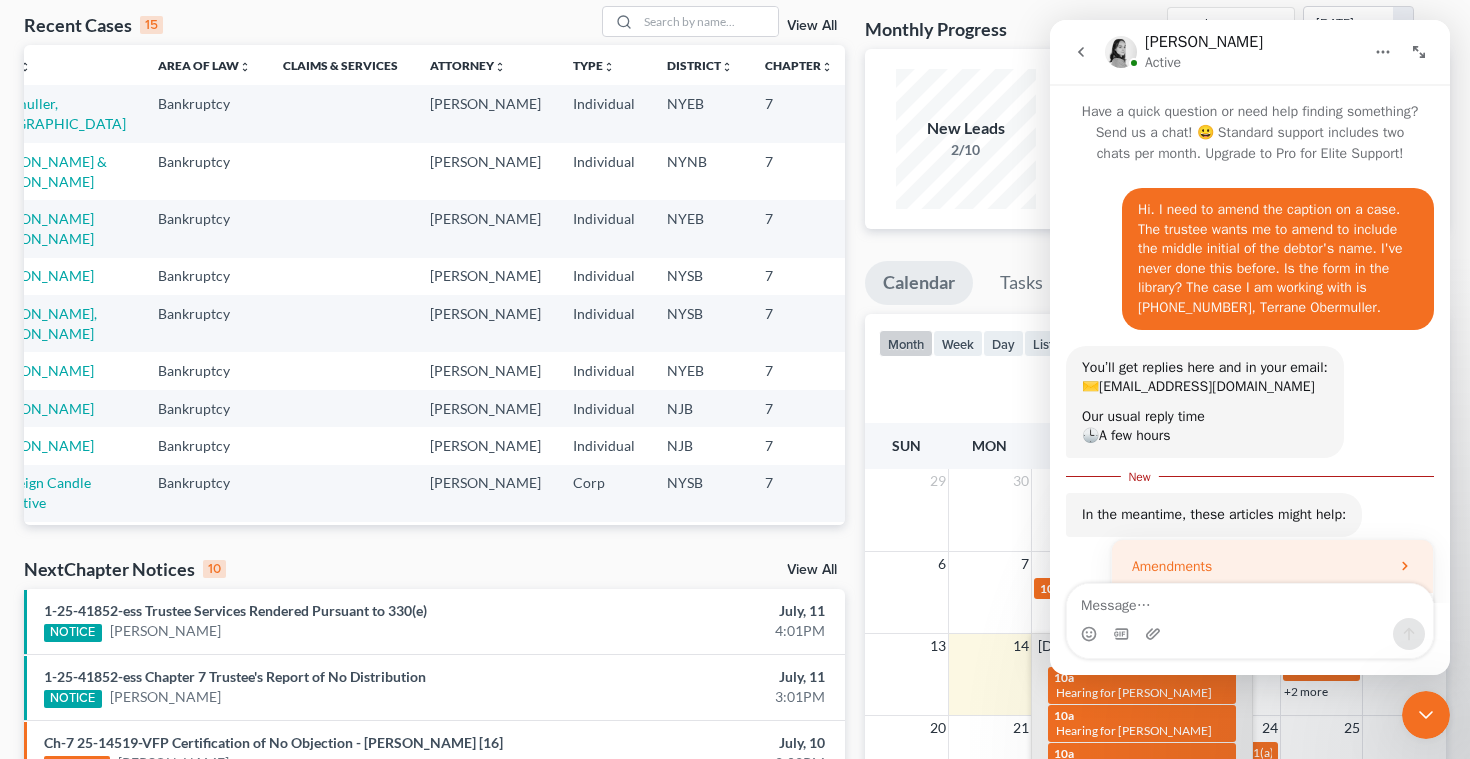 scroll, scrollTop: 3, scrollLeft: 0, axis: vertical 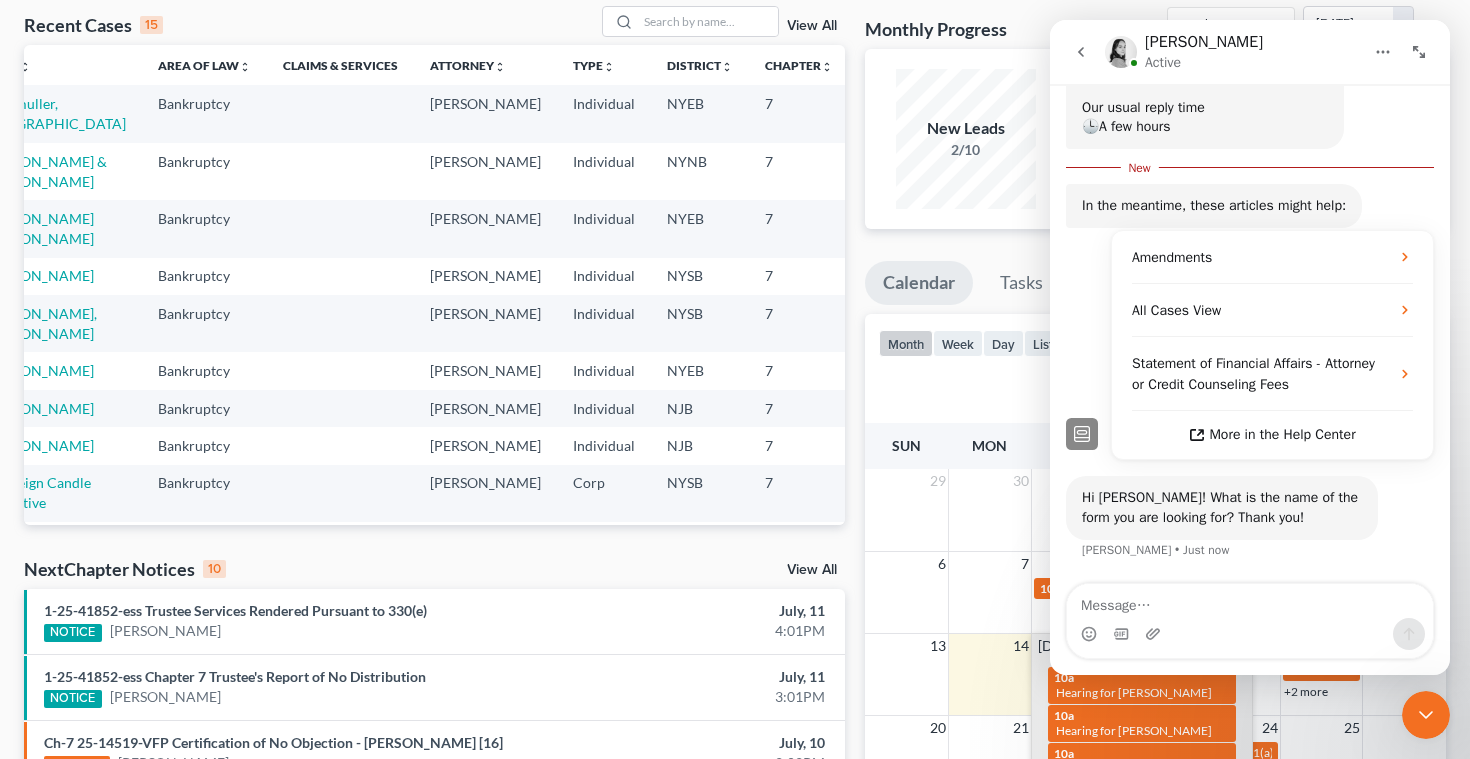 click at bounding box center (1250, 601) 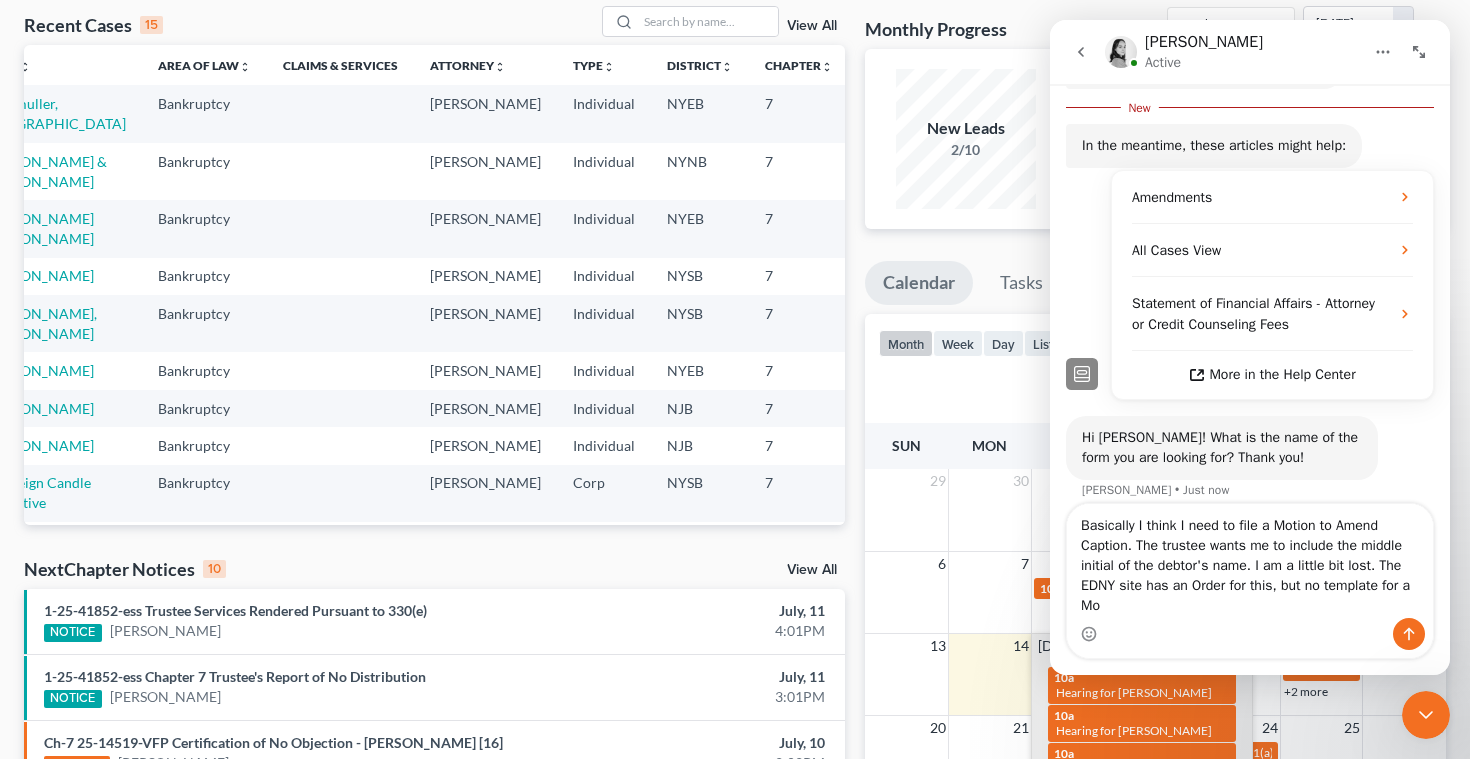 scroll, scrollTop: 378, scrollLeft: 0, axis: vertical 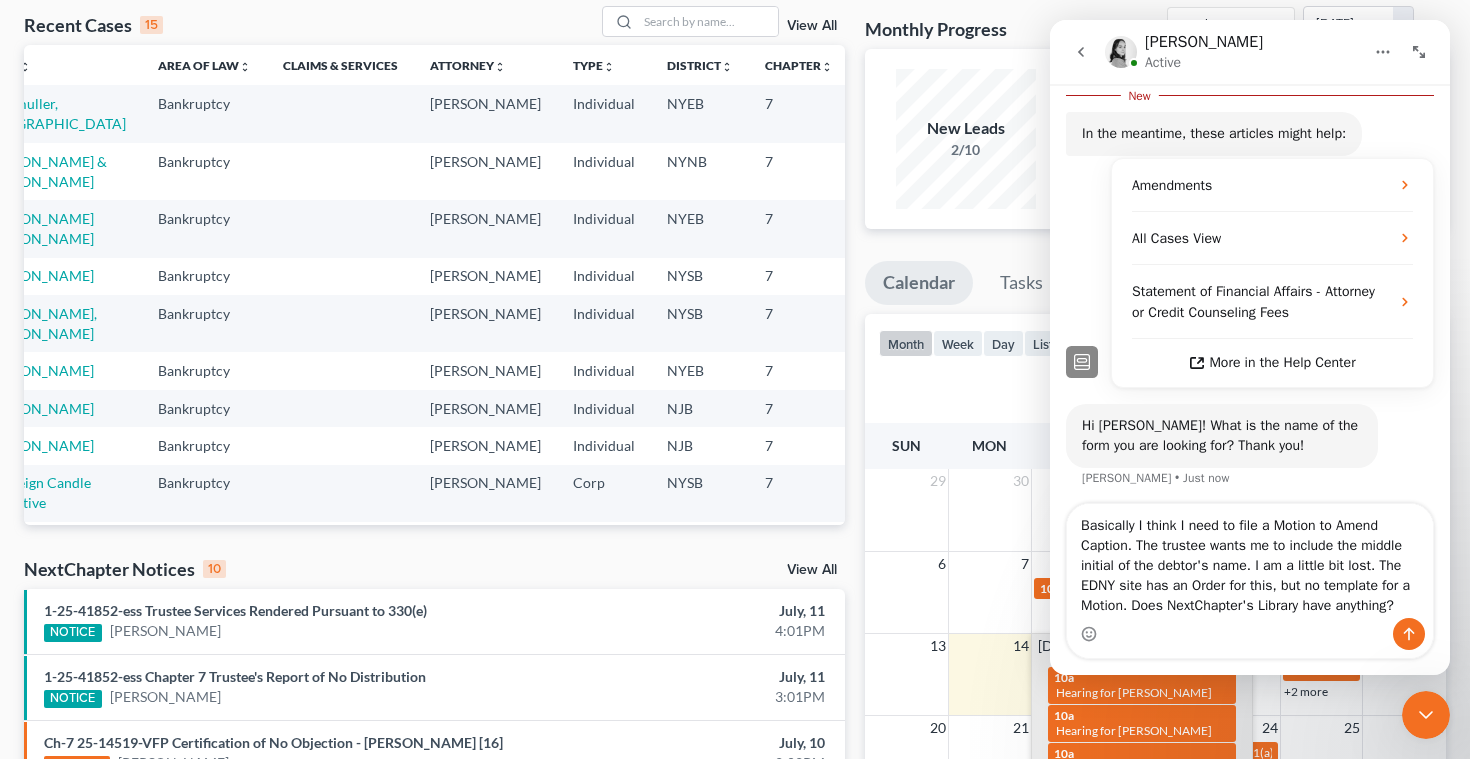 type on "Basically I think I need to file a Motion to Amend Caption. The trustee wants me to include the middle initial of the debtor's name. I am a little bit lost. The EDNY site has an Order for this, but no template for a Motion. Does NextChapter's Library have anything?" 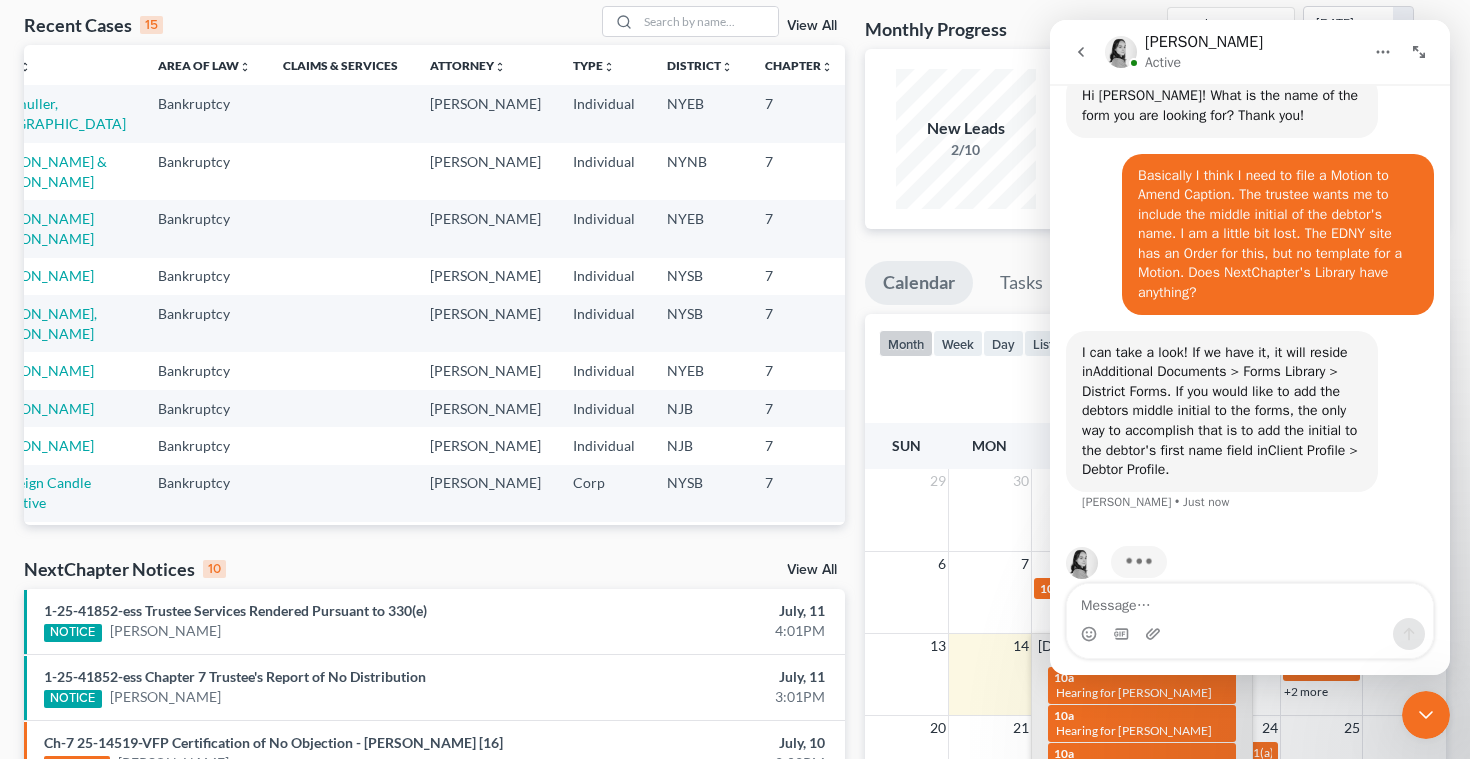 scroll, scrollTop: 705, scrollLeft: 0, axis: vertical 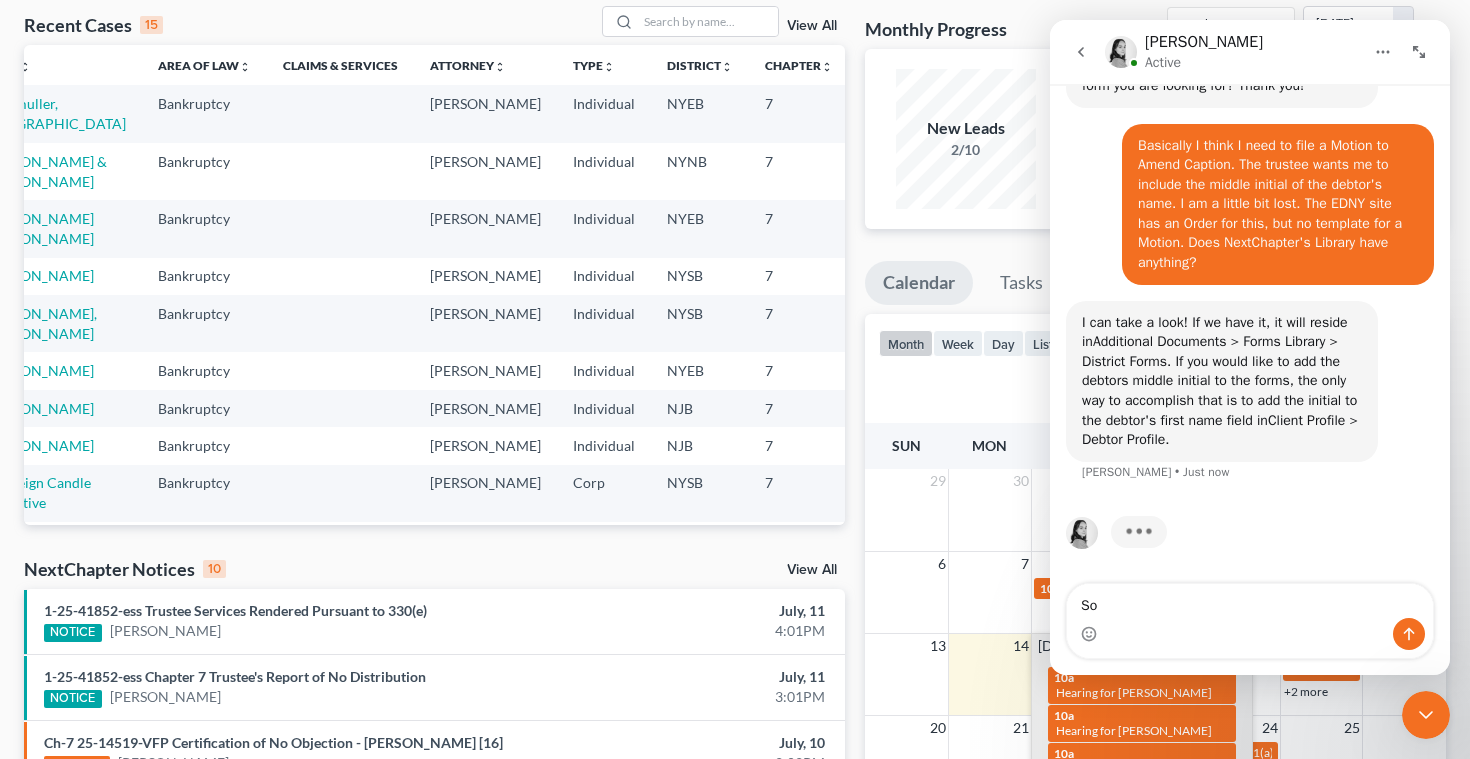 type on "S" 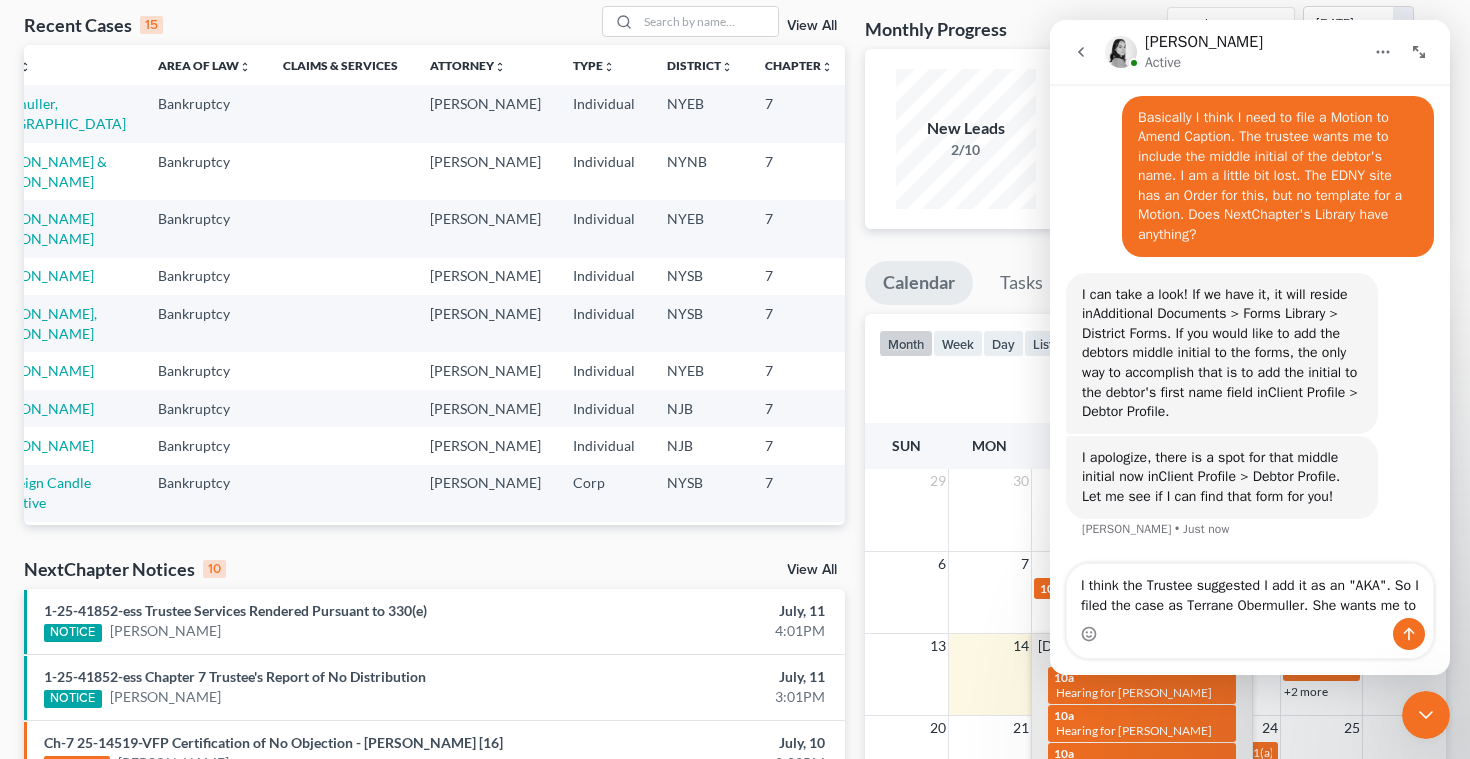 scroll, scrollTop: 772, scrollLeft: 0, axis: vertical 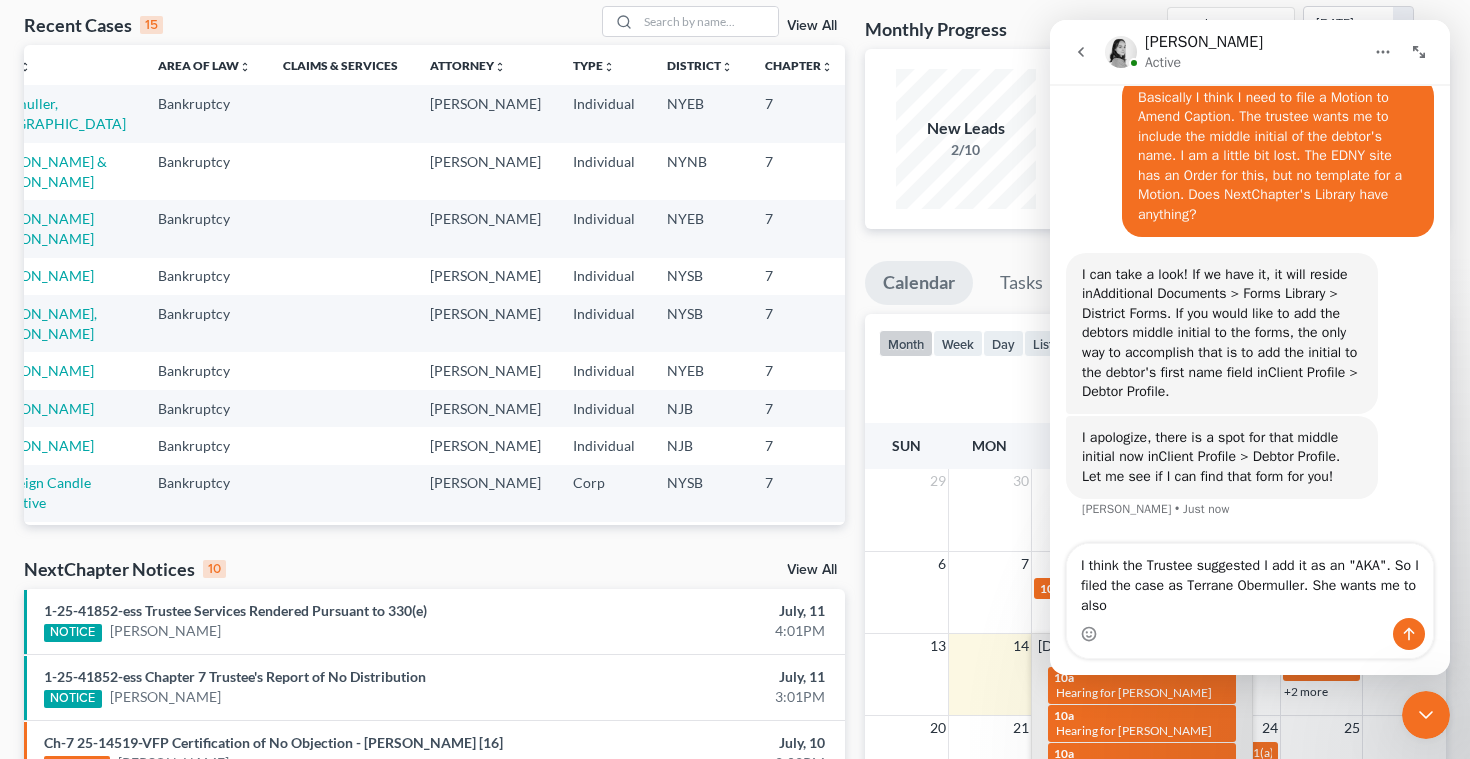 click on "I think the Trustee suggested I add it as an "AKA". So I filed the case as Terrane Obermuller. She wants me to also" at bounding box center (1250, 581) 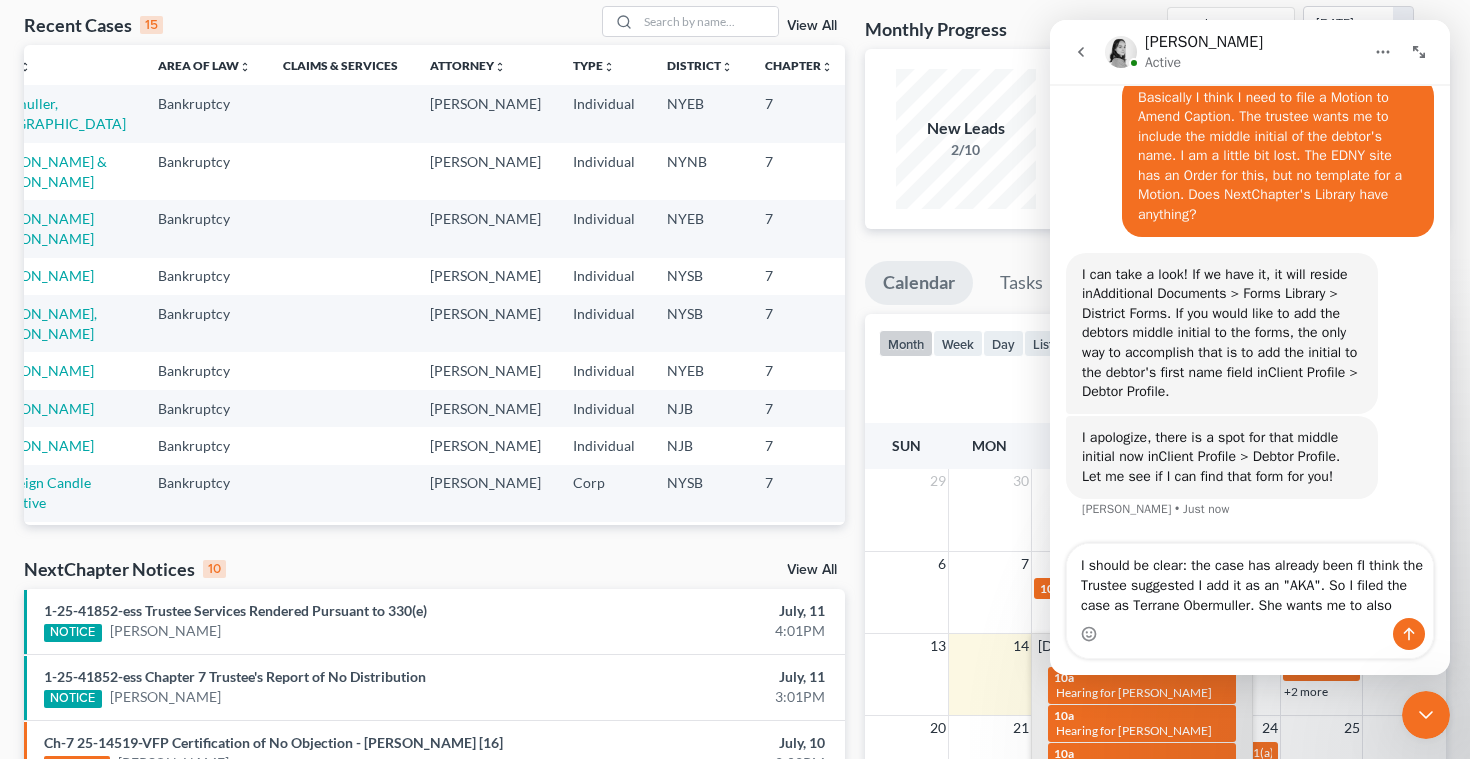 scroll, scrollTop: 792, scrollLeft: 0, axis: vertical 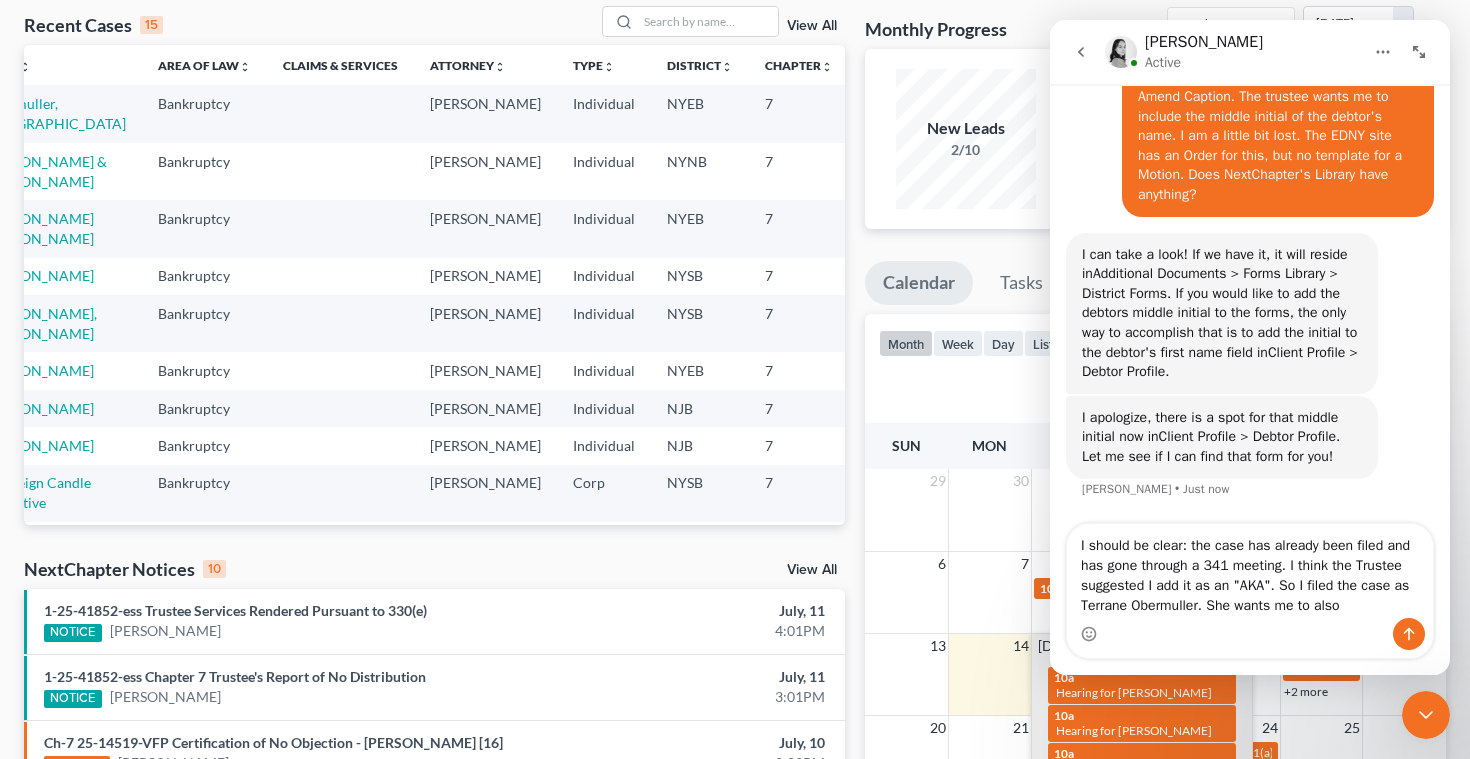 click on "I should be clear: the case has already been filed and has gone through a 341 meeting. I think the Trustee suggested I add it as an "AKA". So I filed the case as Terrane Obermuller. She wants me to also" at bounding box center [1250, 571] 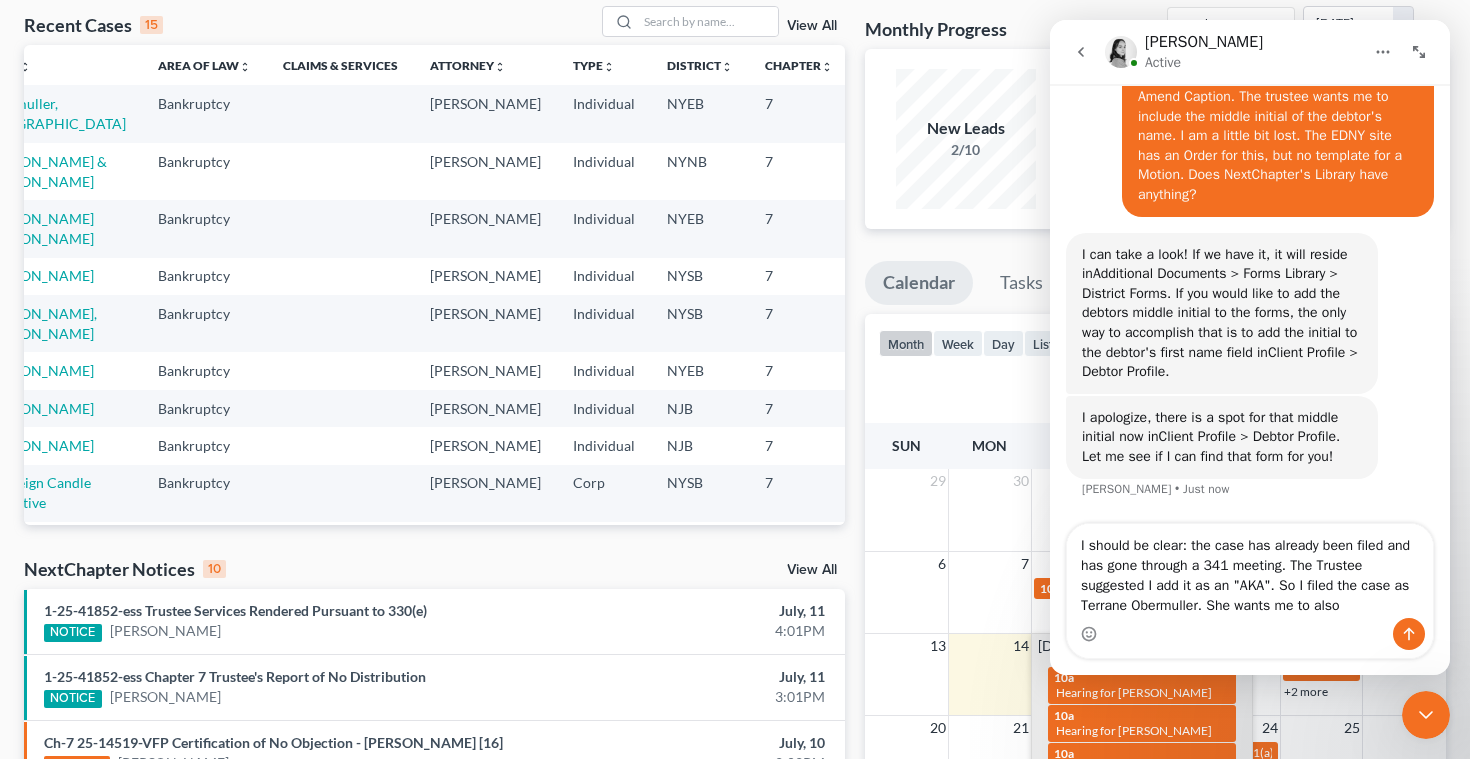 click on "I should be clear: the case has already been filed and has gone through a 341 meeting. The Trustee suggested I add it as an "AKA". So I filed the case as Terrane Obermuller. She wants me to also" at bounding box center [1250, 571] 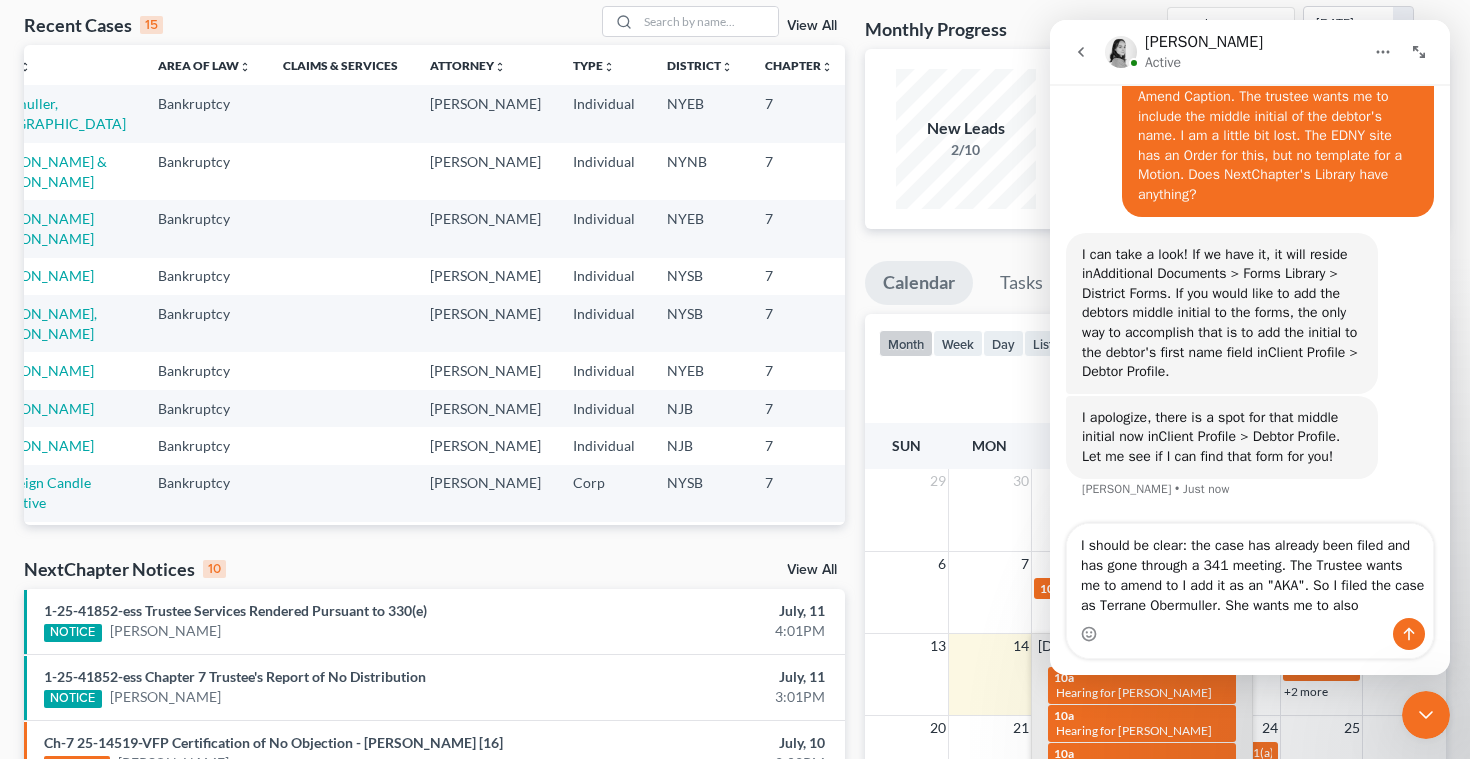 click on "I should be clear: the case has already been filed and has gone through a 341 meeting. The Trustee wants me to amend to I add it as an "AKA". So I filed the case as Terrane Obermuller. She wants me to also" at bounding box center [1250, 571] 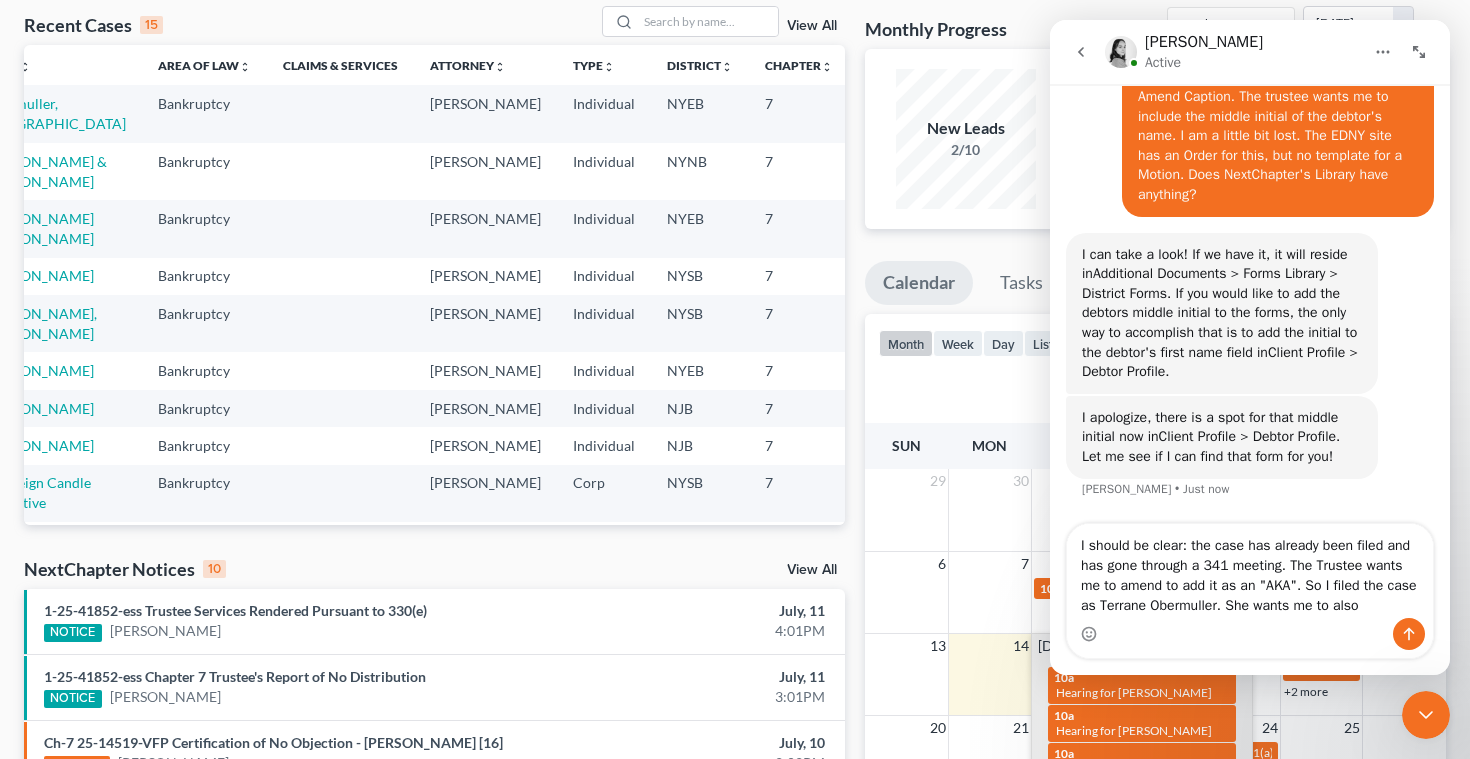 click on "I should be clear: the case has already been filed and has gone through a 341 meeting. The Trustee wants me to amend to add it as an "AKA". So I filed the case as Terrane Obermuller. She wants me to also" at bounding box center (1250, 571) 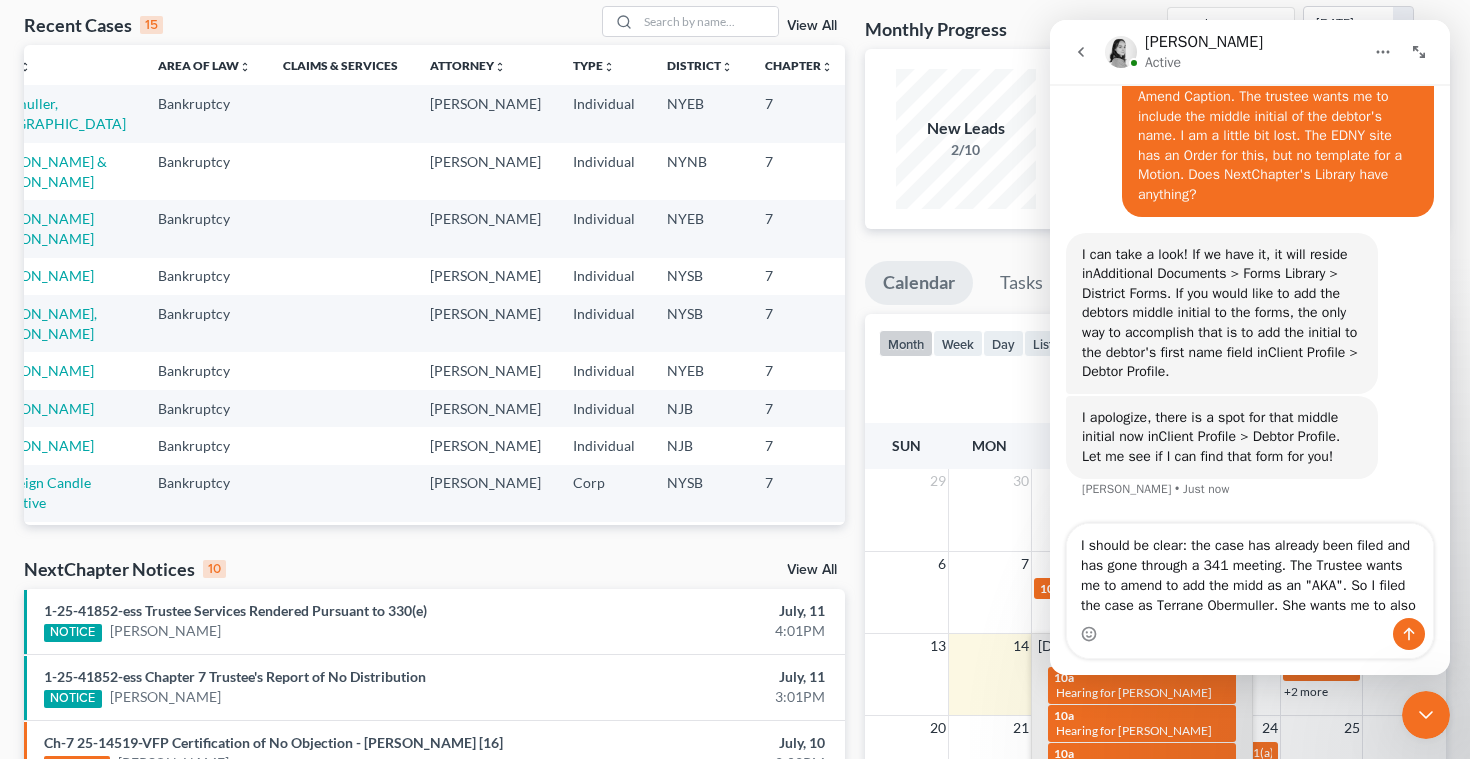 scroll, scrollTop: 812, scrollLeft: 0, axis: vertical 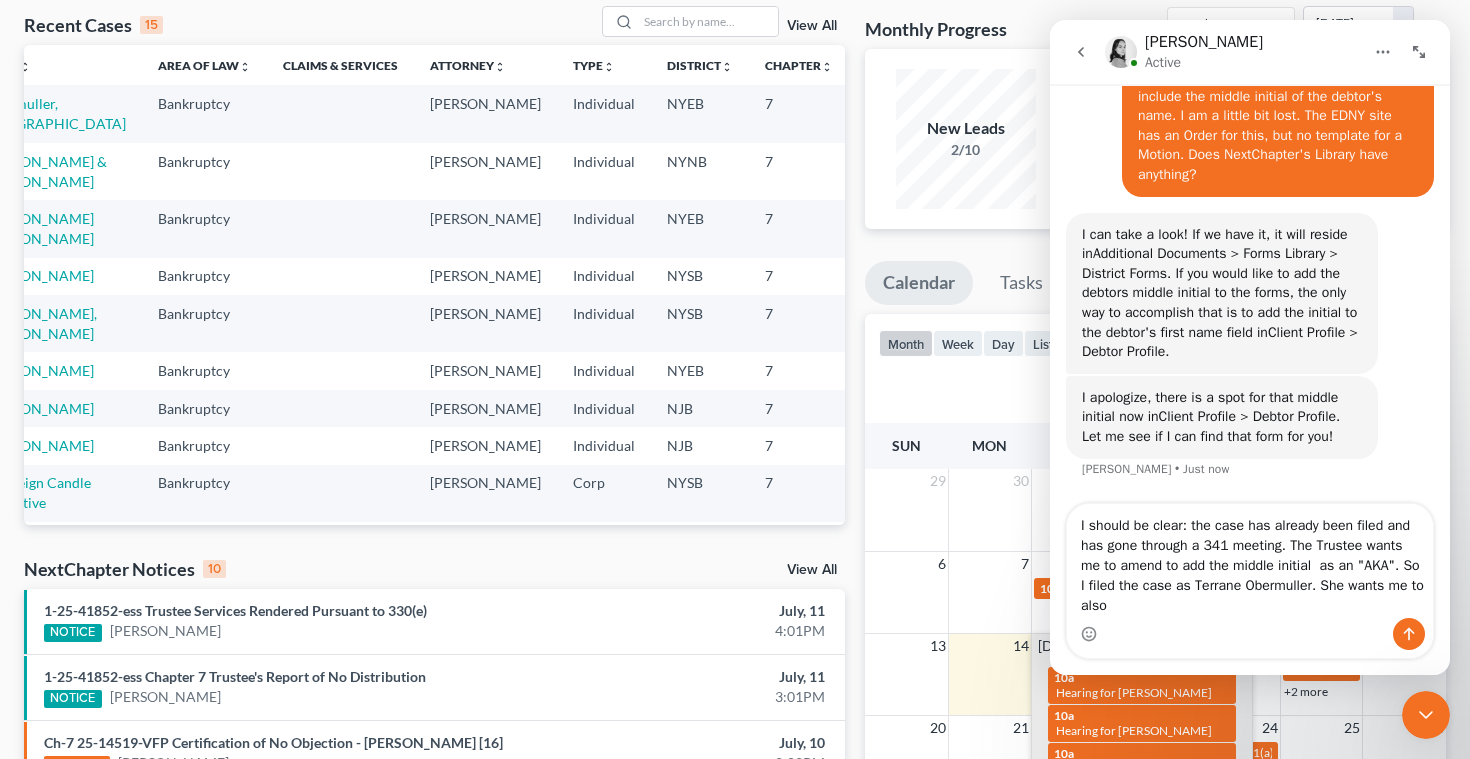 click on "I should be clear: the case has already been filed and has gone through a 341 meeting. The Trustee wants me to amend to add the middle initial  as an "AKA". So I filed the case as Terrane Obermuller. She wants me to also" at bounding box center [1250, 561] 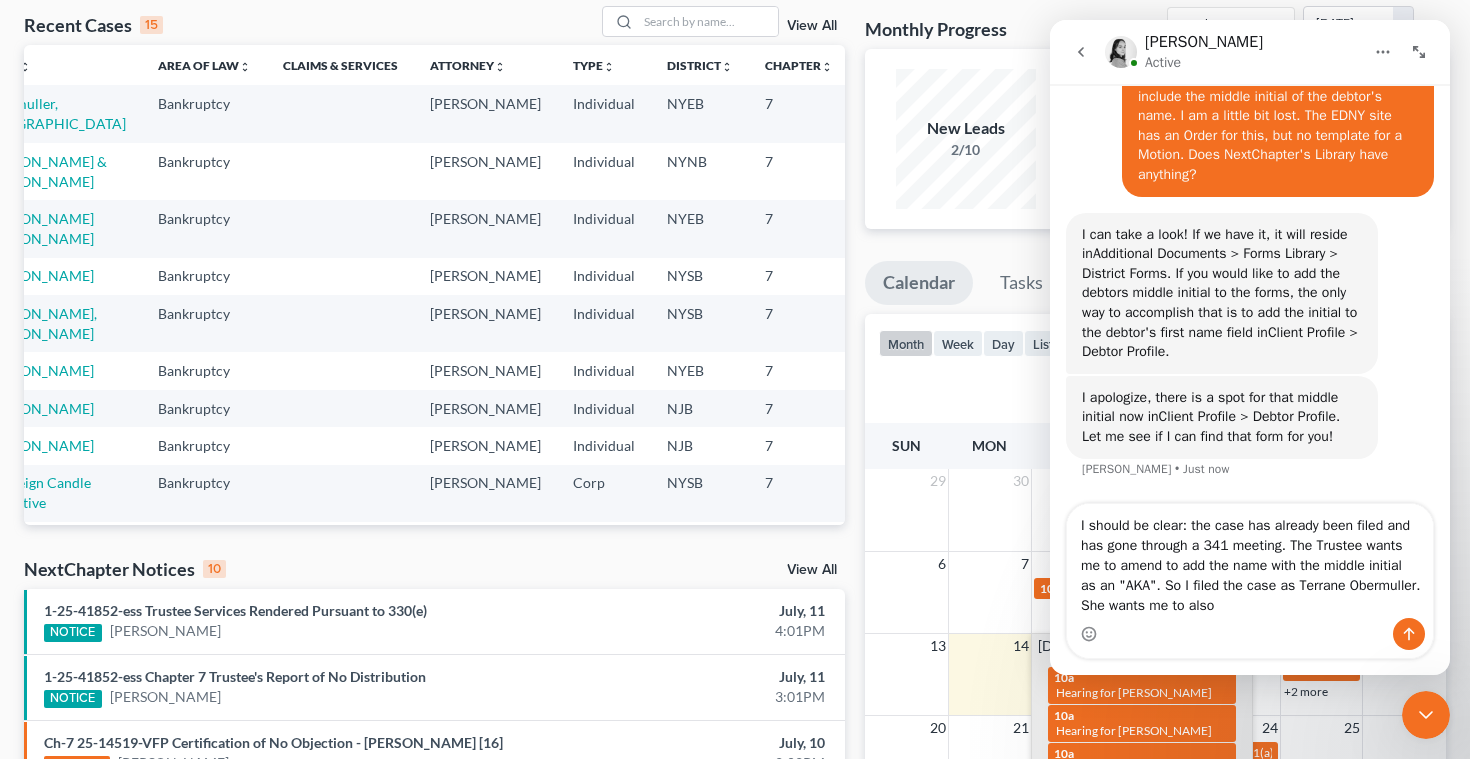 click on "I should be clear: the case has already been filed and has gone through a 341 meeting. The Trustee wants me to amend to add the name with the middle initial  as an "AKA". So I filed the case as Terrane Obermuller. She wants me to also" at bounding box center (1250, 561) 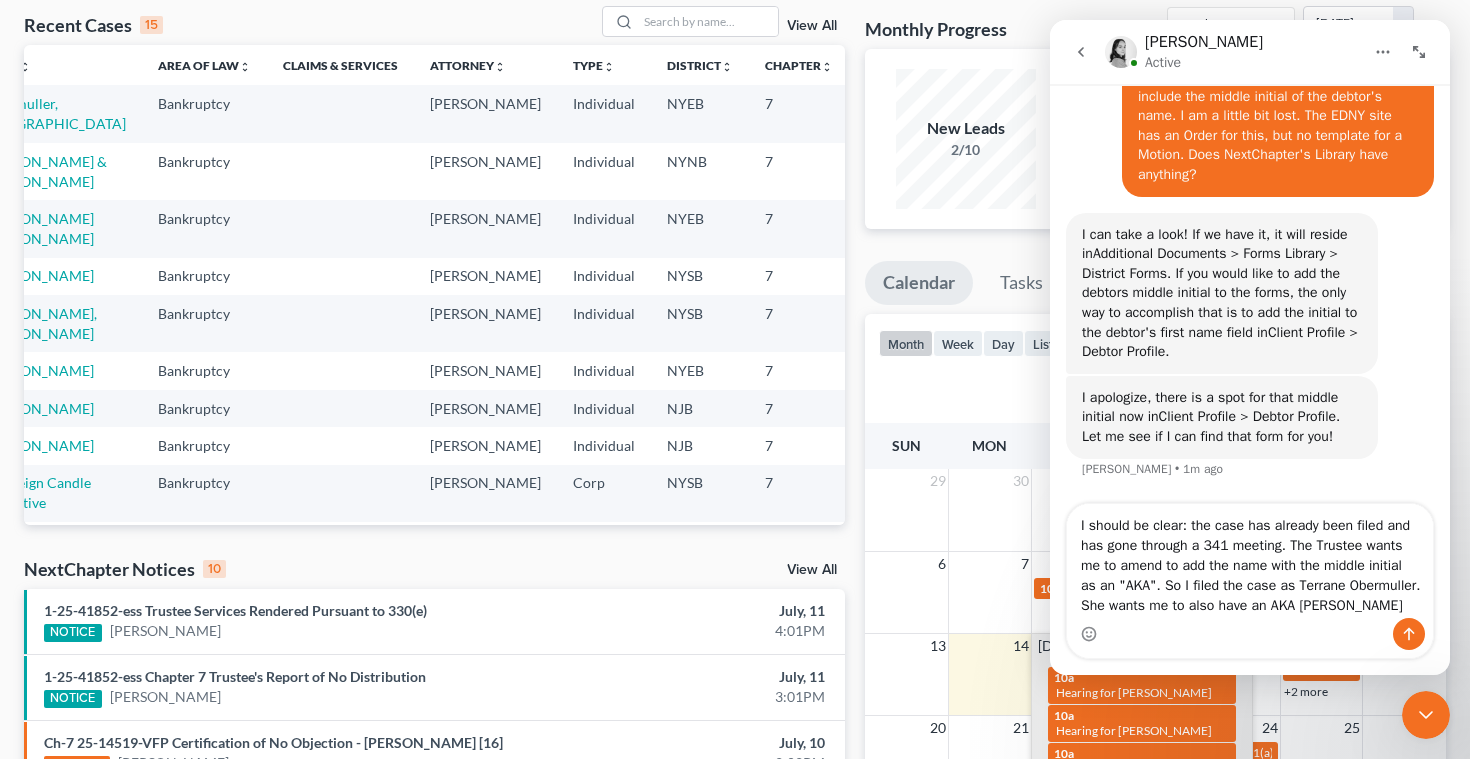 scroll, scrollTop: 832, scrollLeft: 0, axis: vertical 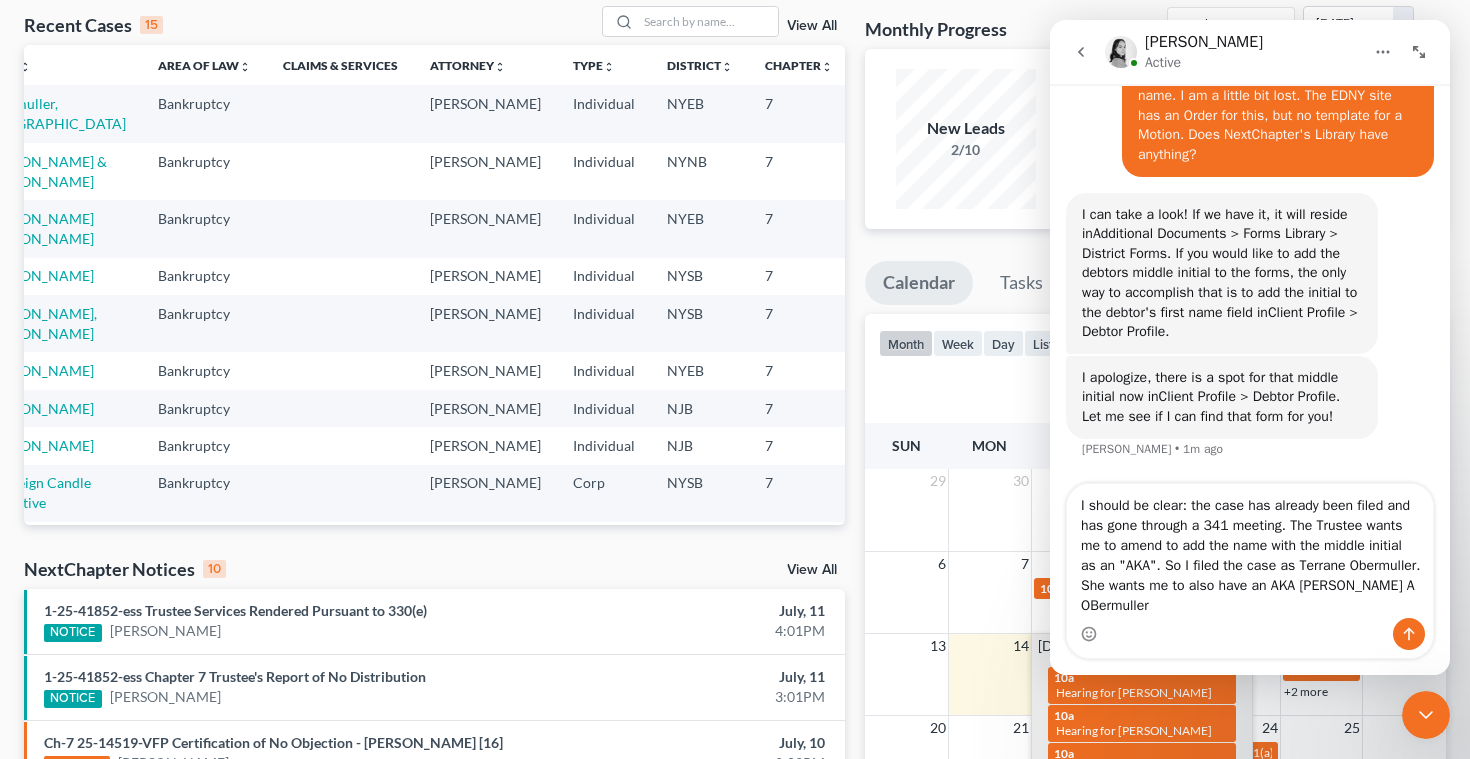 click on "I should be clear: the case has already been filed and has gone through a 341 meeting. The Trustee wants me to amend to add the name with the middle initial  as an "AKA". So I filed the case as Terrane Obermuller. She wants me to also have an AKA [PERSON_NAME] A OBermuller" at bounding box center [1250, 551] 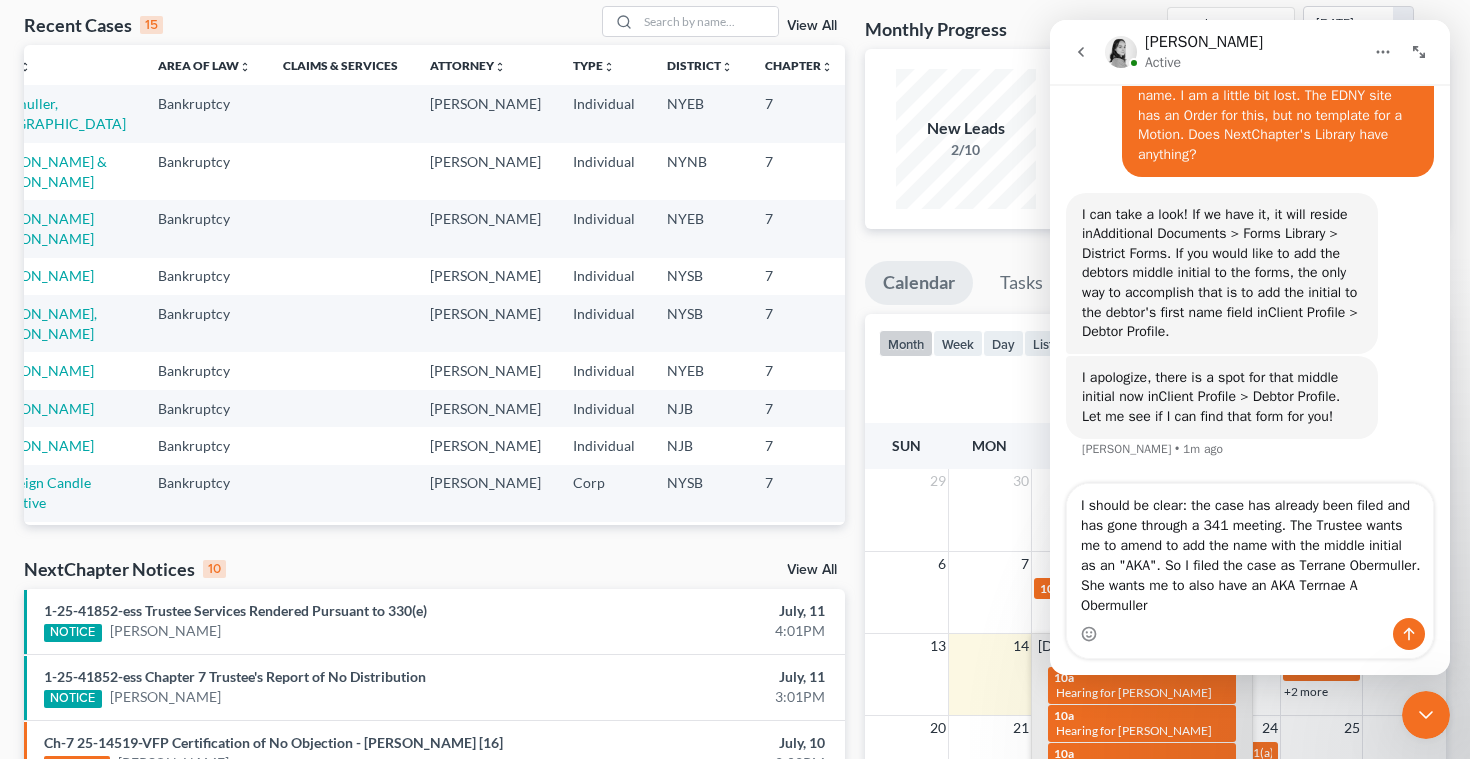 click on "I should be clear: the case has already been filed and has gone through a 341 meeting. The Trustee wants me to amend to add the name with the middle initial  as an "AKA". So I filed the case as Terrane Obermuller. She wants me to also have an AKA Terrnae A Obermuller" at bounding box center (1250, 551) 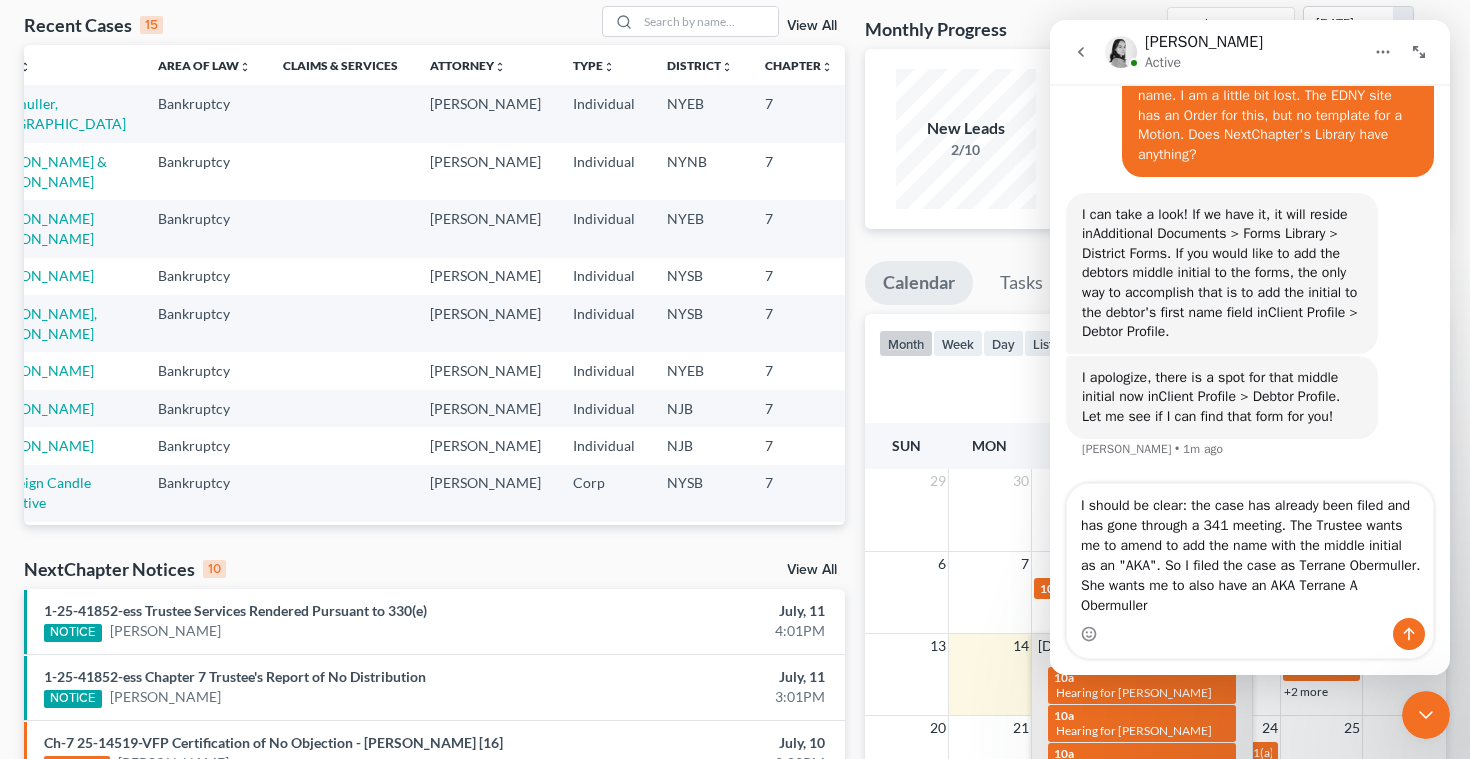 click on "I should be clear: the case has already been filed and has gone through a 341 meeting. The Trustee wants me to amend to add the name with the middle initial  as an "AKA". So I filed the case as Terrane Obermuller. She wants me to also have an AKA Terrane A Obermuller" at bounding box center [1250, 551] 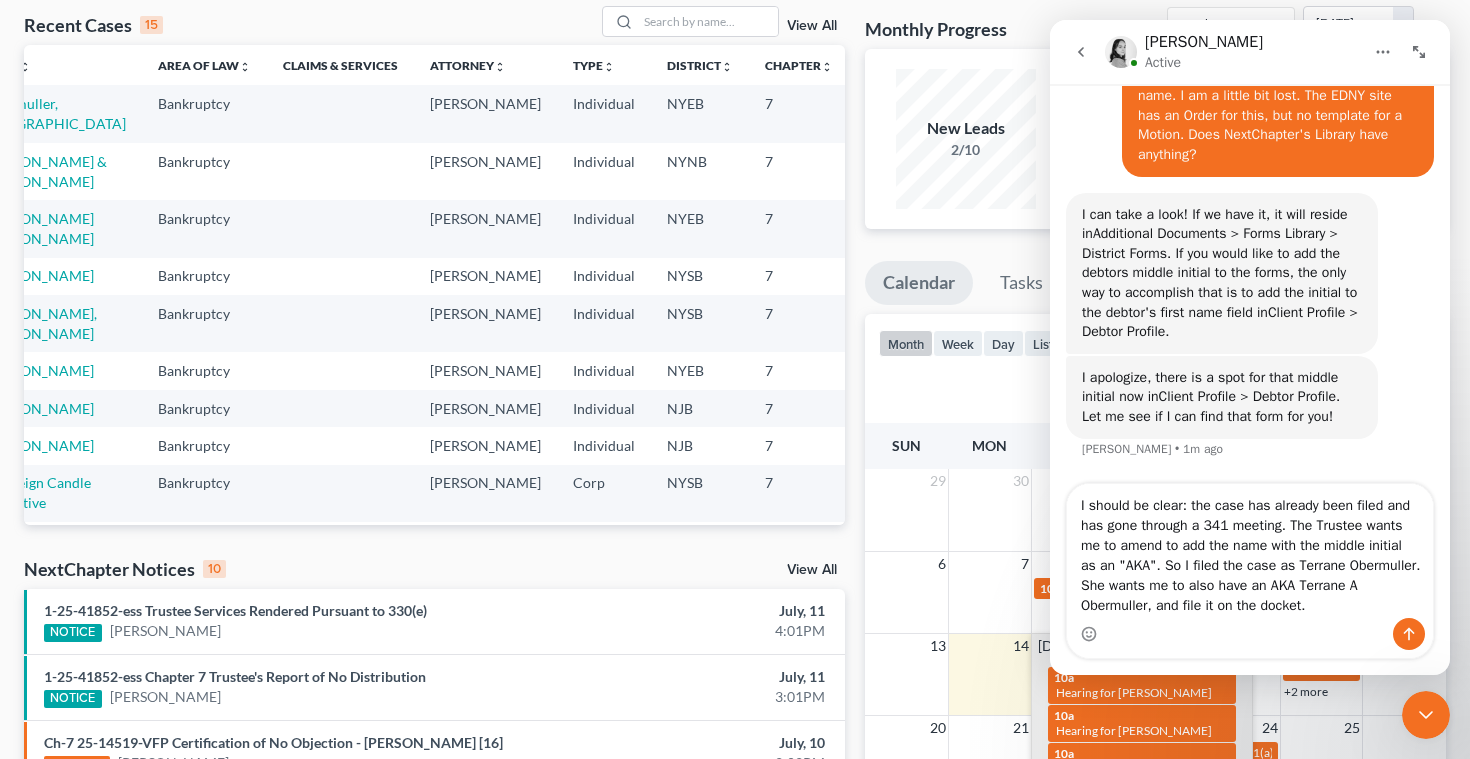 type on "I should be clear: the case has already been filed and has gone through a 341 meeting. The Trustee wants me to amend to add the name with the middle initial  as an "AKA". So I filed the case as Terrane Obermuller. She wants me to also have an AKA Terrane A Obermuller, and file it on the docket." 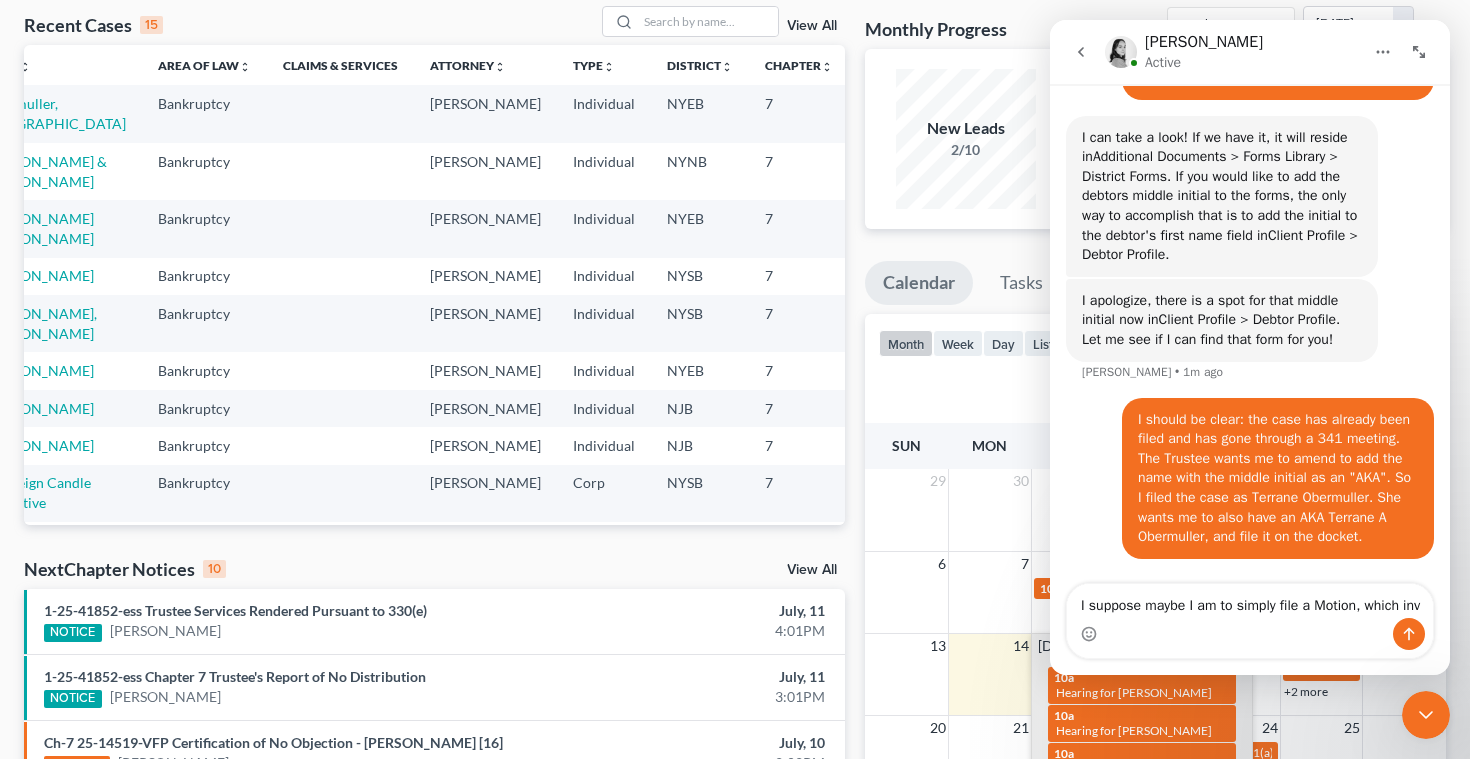 scroll, scrollTop: 949, scrollLeft: 0, axis: vertical 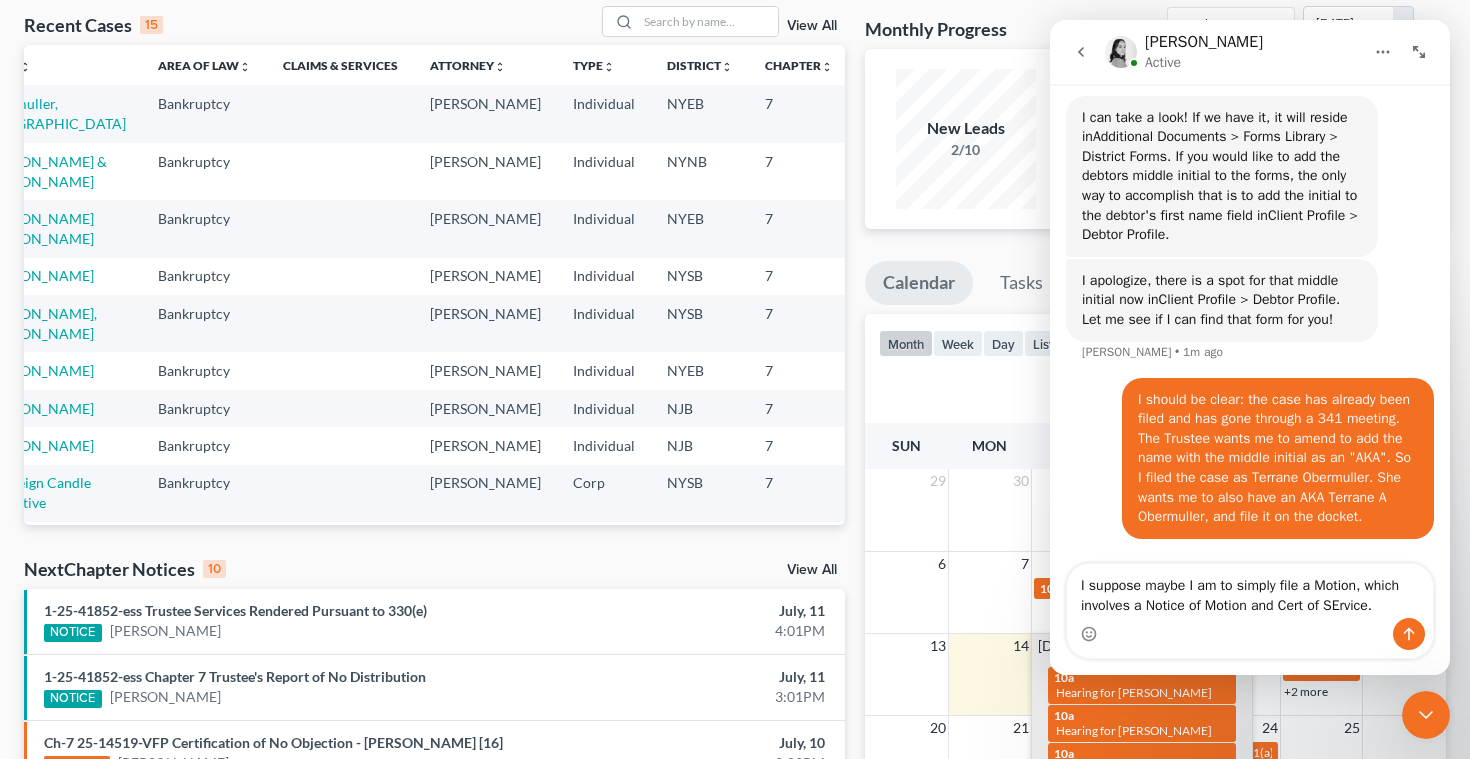 click on "I suppose maybe I am to simply file a Motion, which involves a Notice of Motion and Cert of SErvice." at bounding box center [1250, 591] 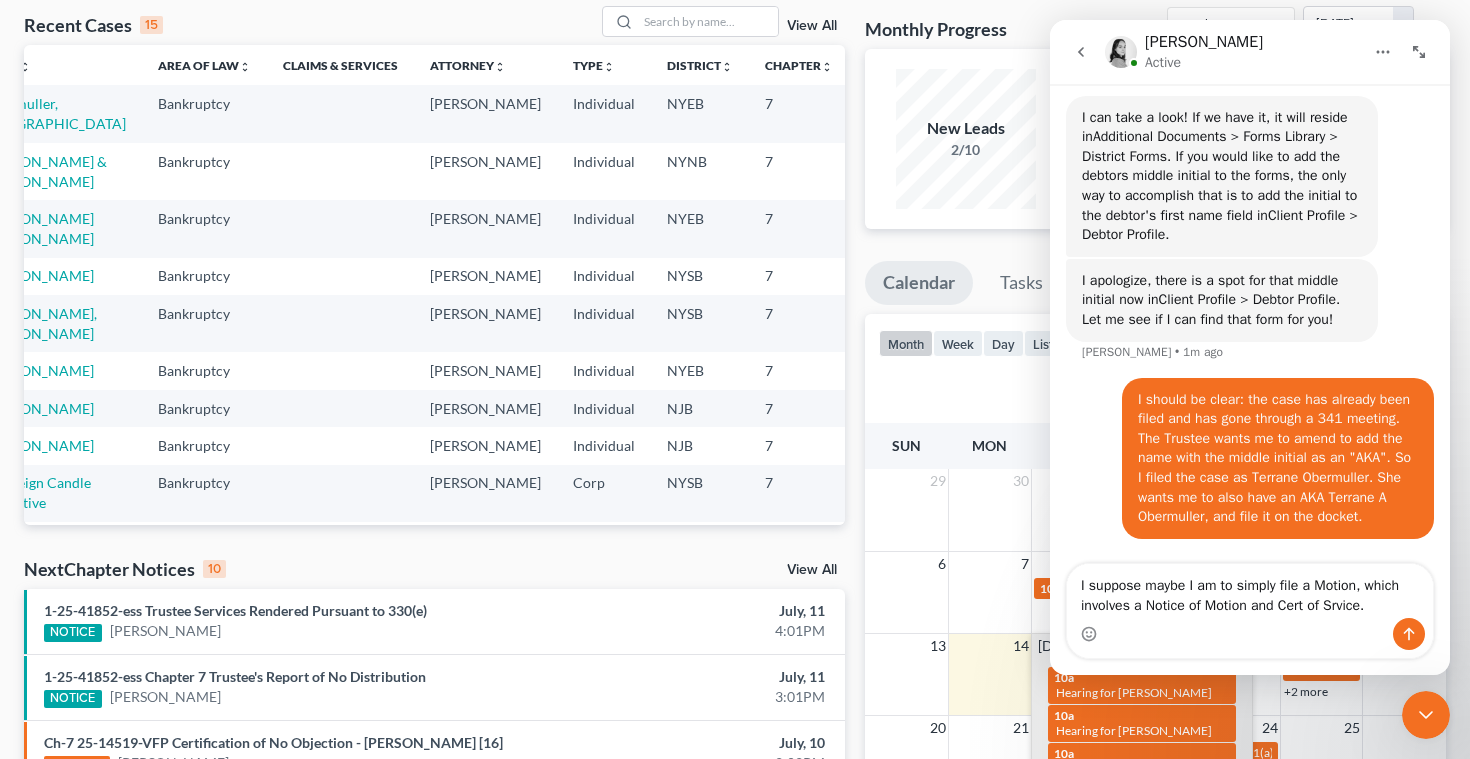 type on "I suppose maybe I am to simply file a Motion, which involves a Notice of Motion and Cert of Service." 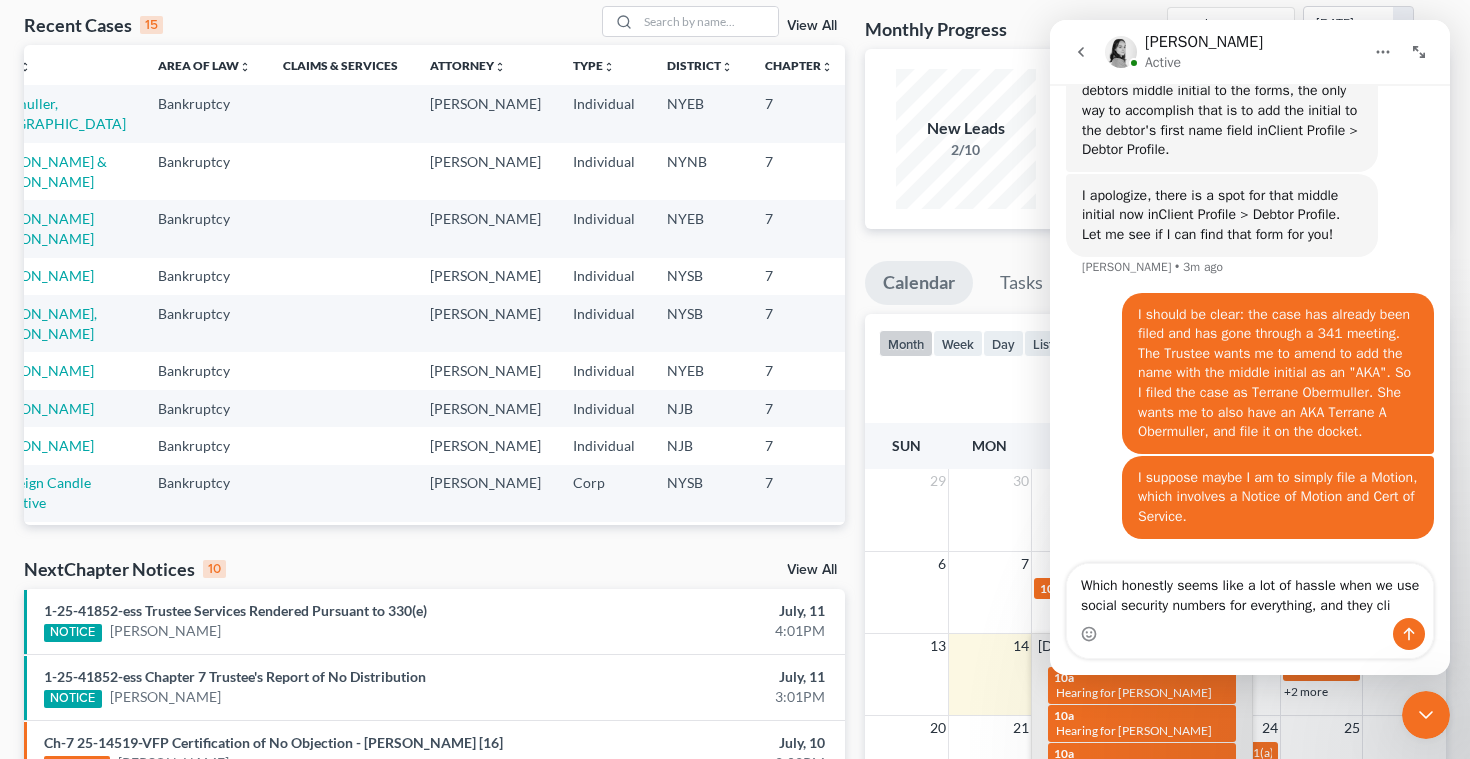 scroll, scrollTop: 1053, scrollLeft: 0, axis: vertical 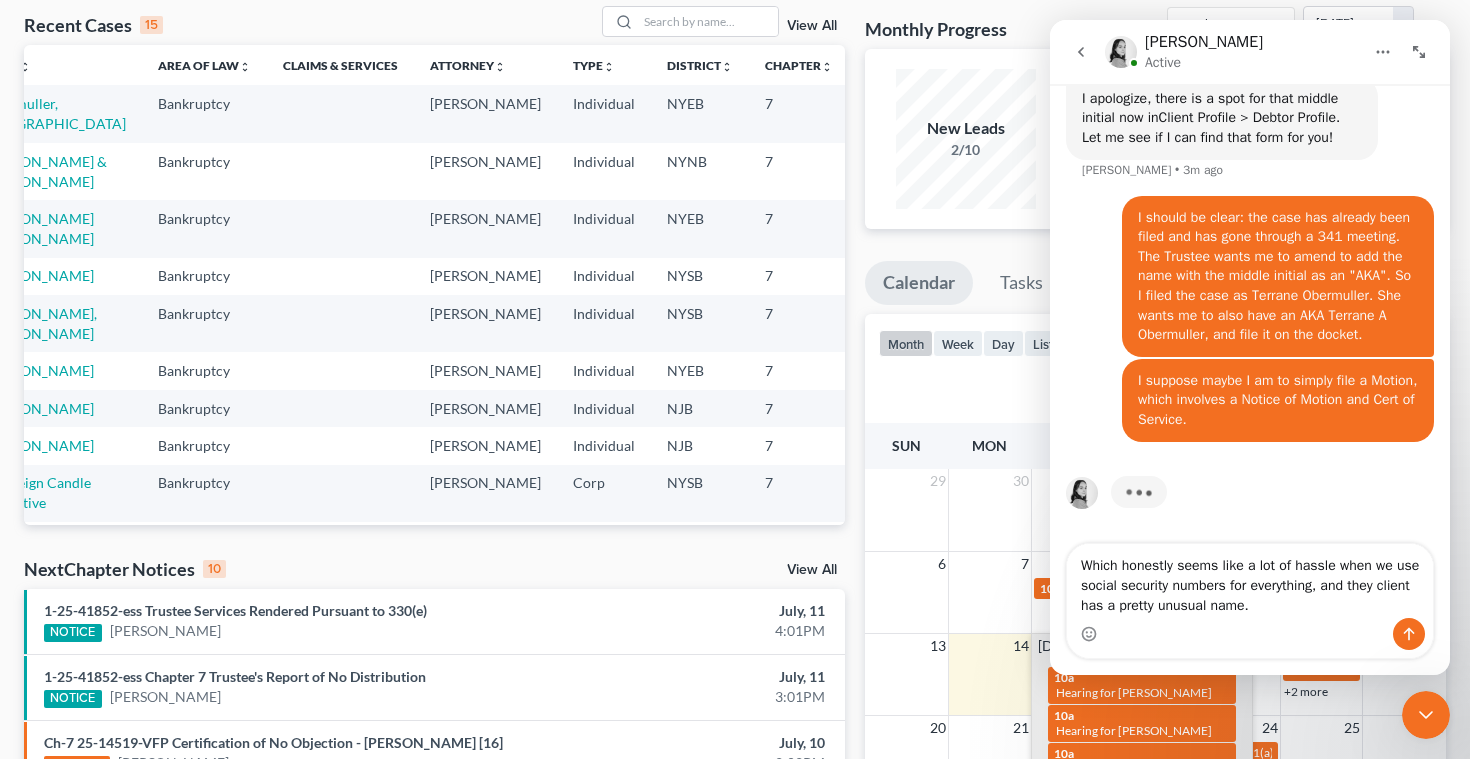 type on "Which honestly seems like a lot of hassle when we use social security numbers for everything, and they client has a pretty unusual name." 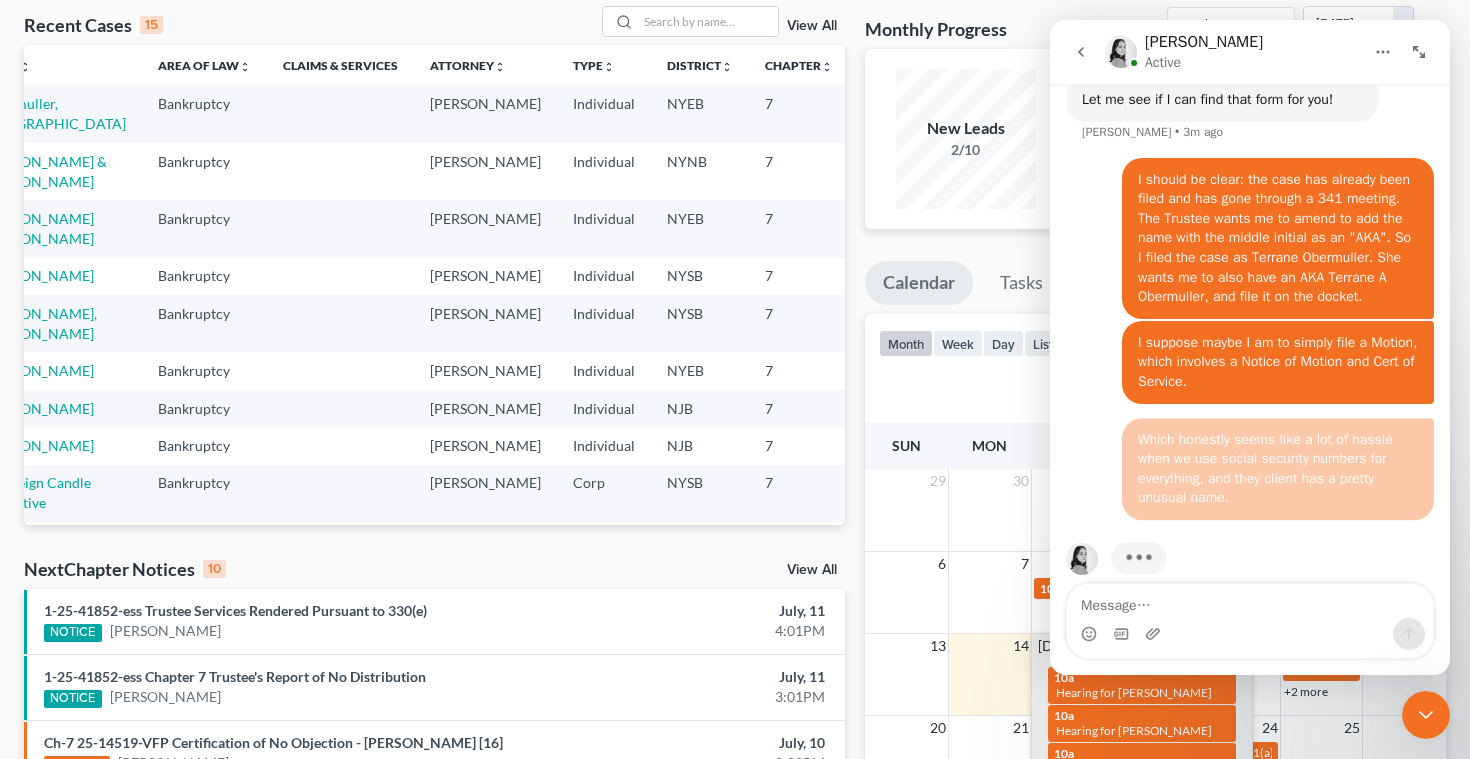 scroll, scrollTop: 1195, scrollLeft: 0, axis: vertical 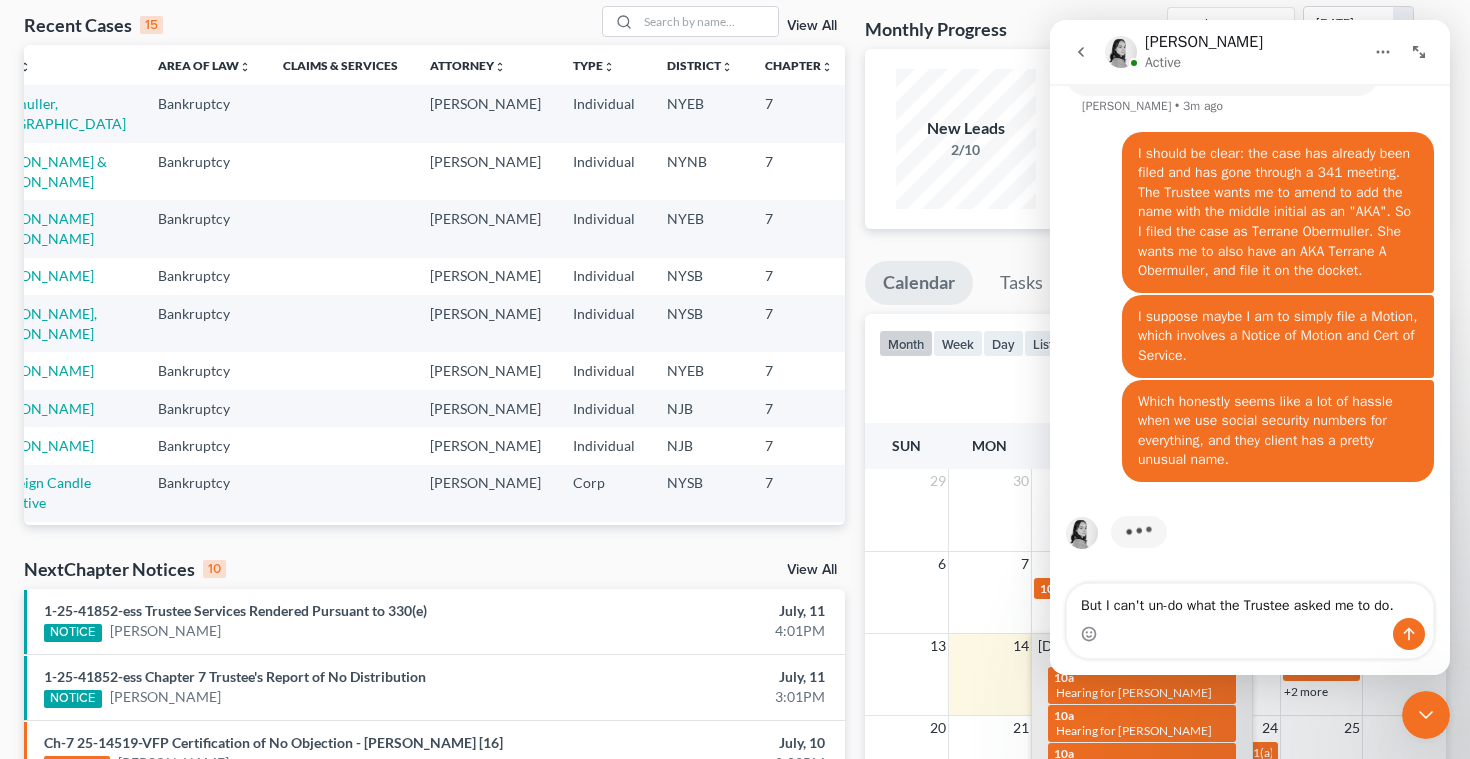 type on "But I can't un-do what the Trustee asked me to do." 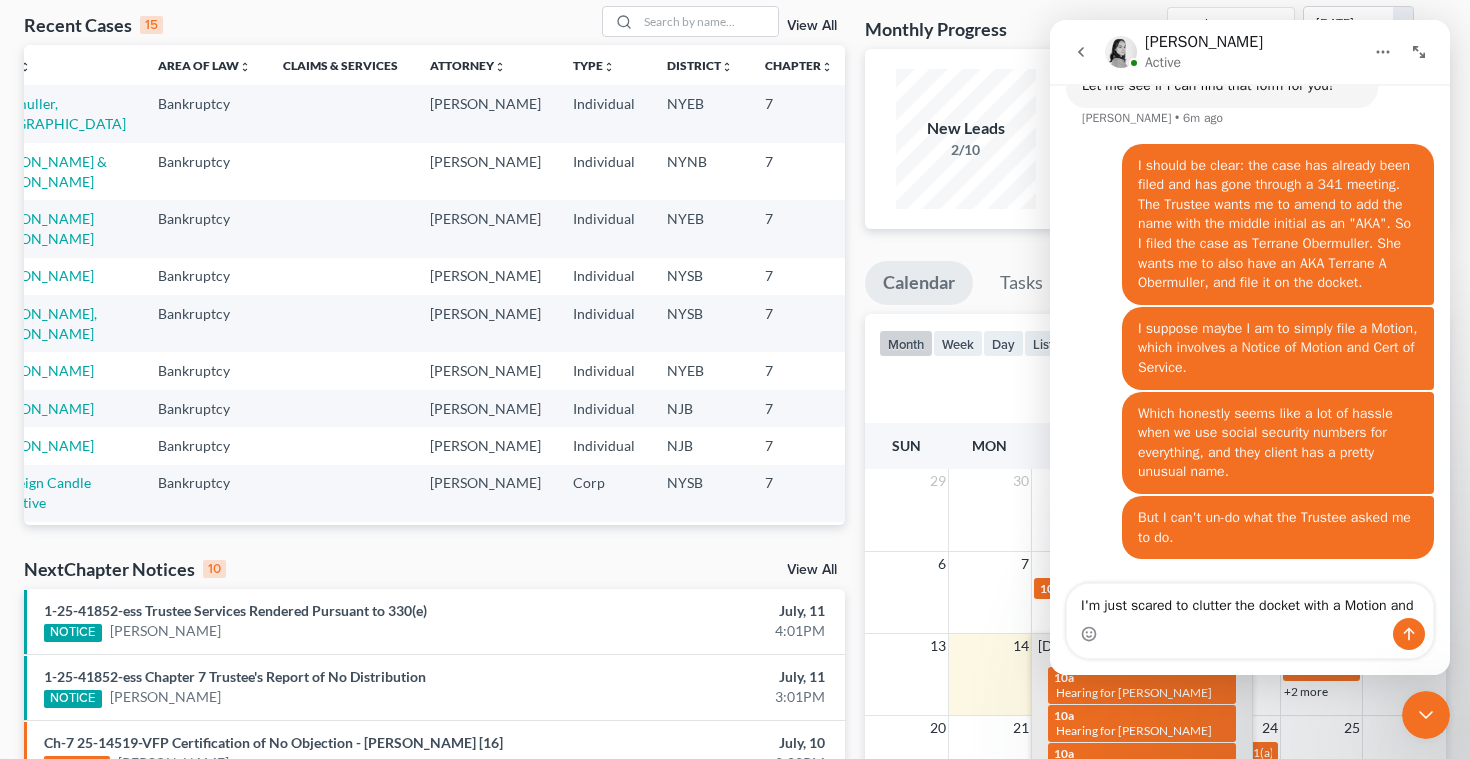 scroll, scrollTop: 1203, scrollLeft: 0, axis: vertical 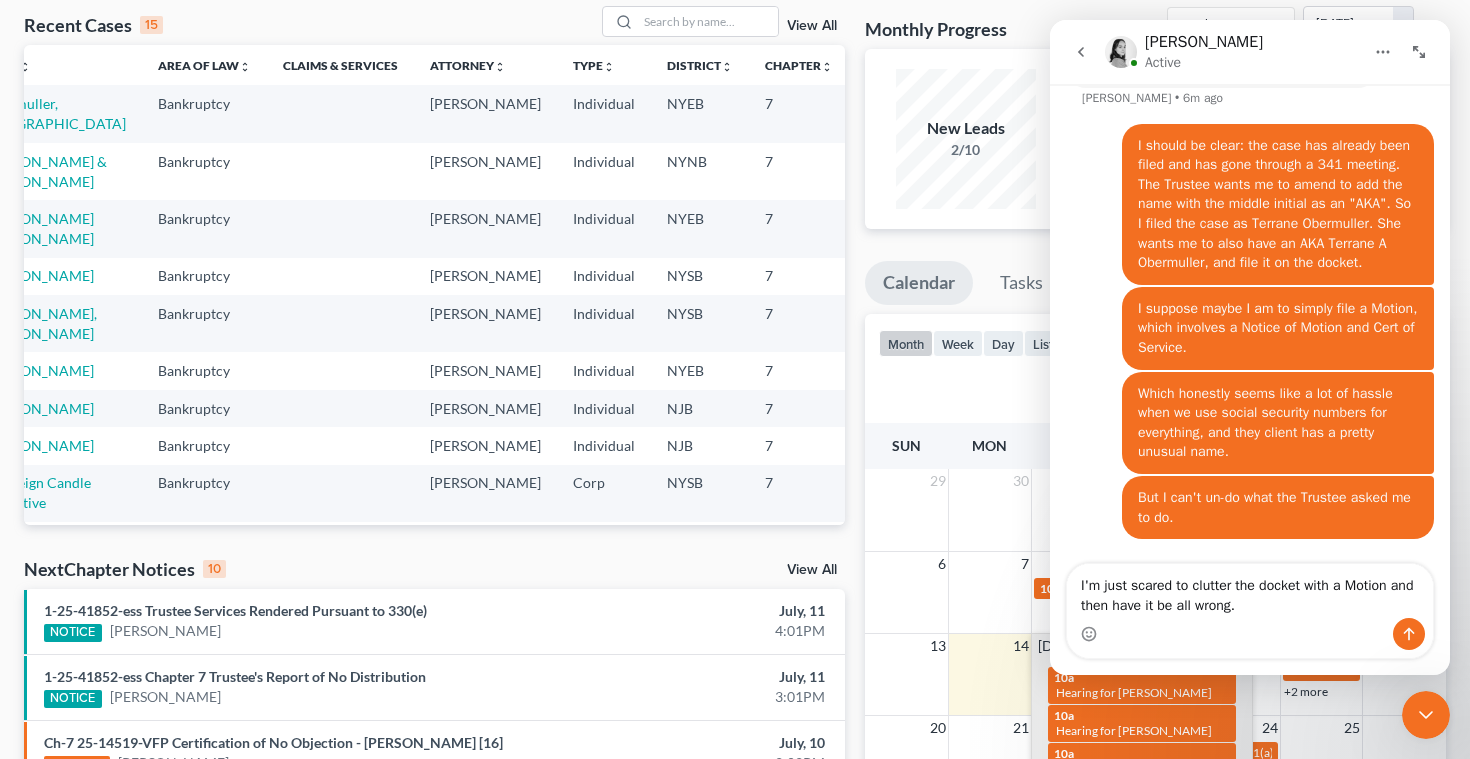 type on "I'm just scared to clutter the docket with a Motion and then have it be all wrong." 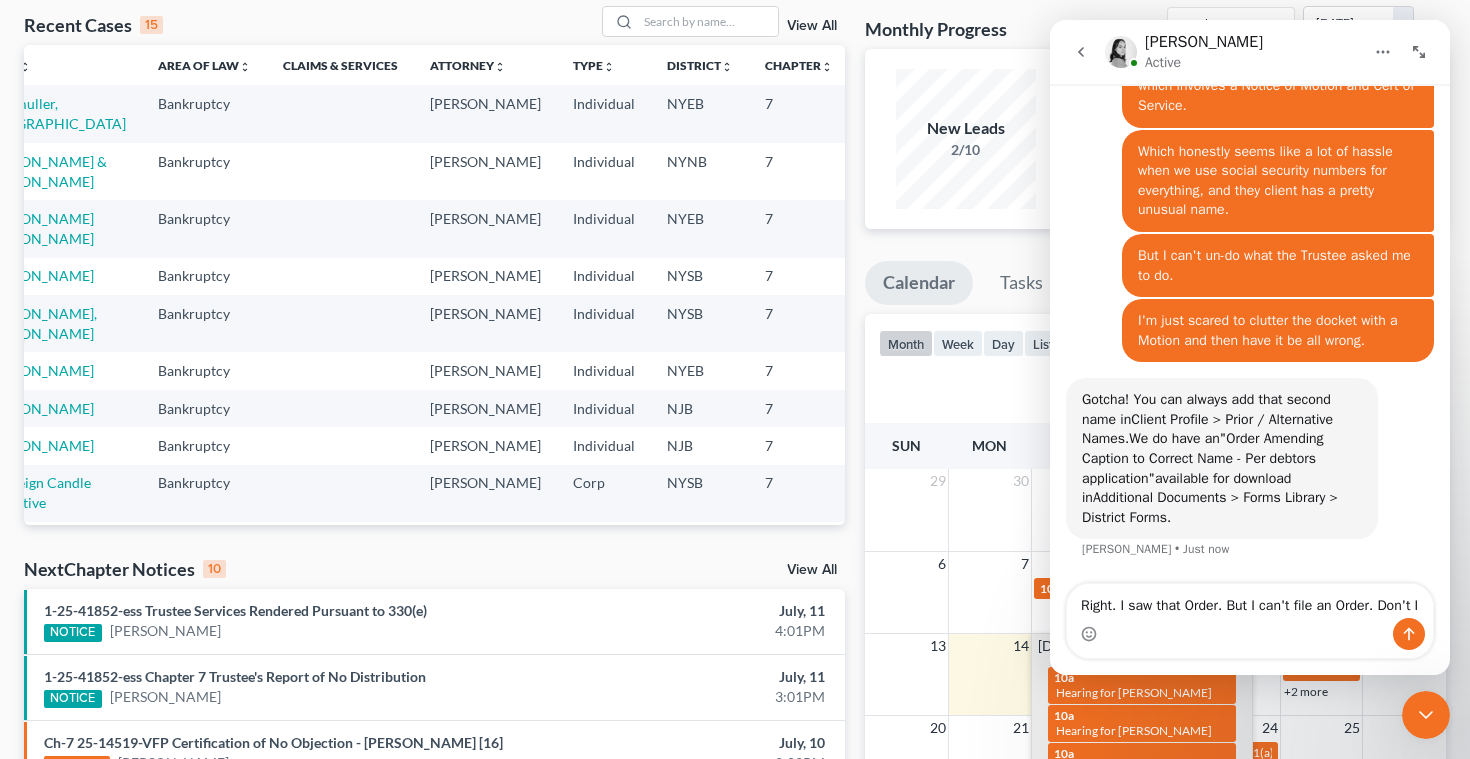 scroll, scrollTop: 1445, scrollLeft: 0, axis: vertical 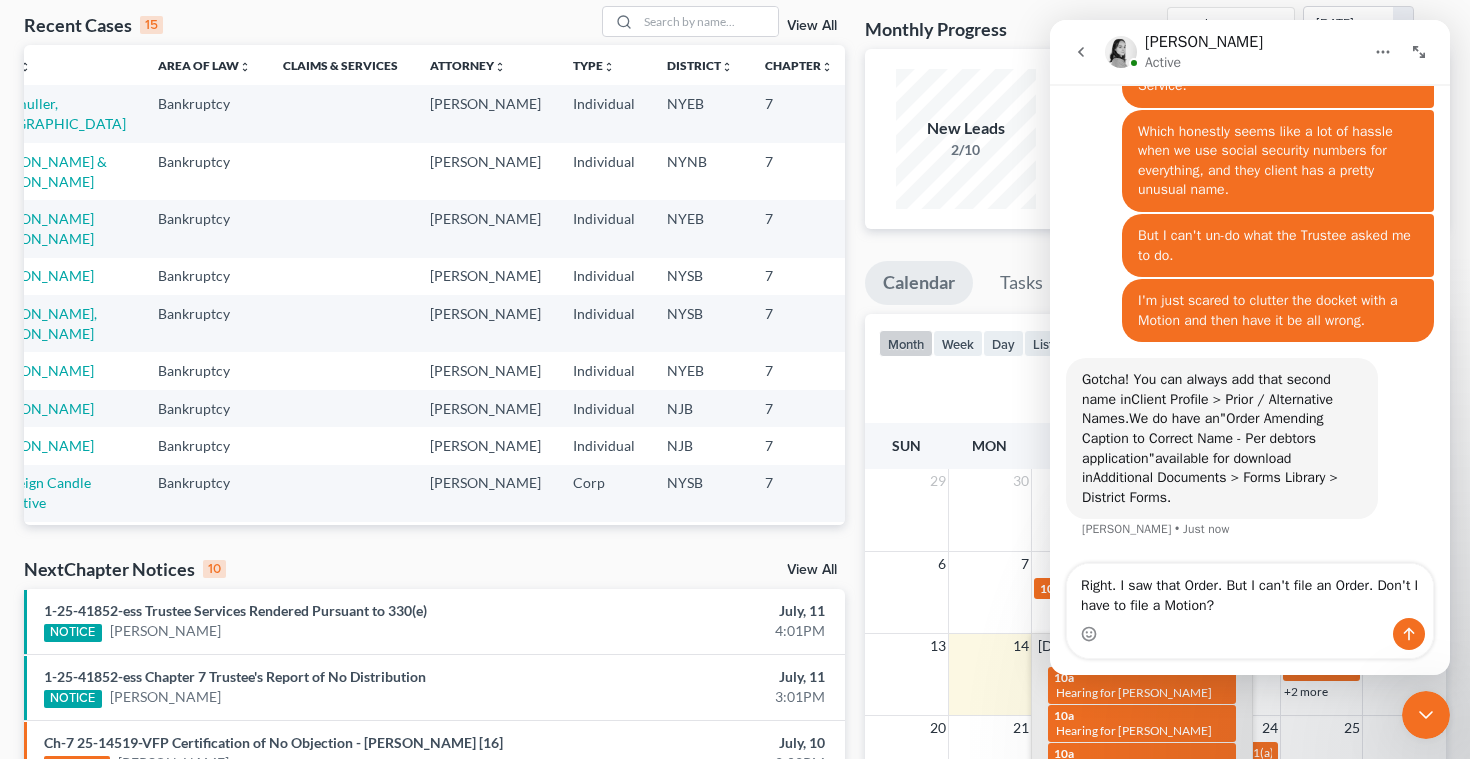 type on "Right. I saw that Order. But I can't file an Order. Don't I have to file a Motion?" 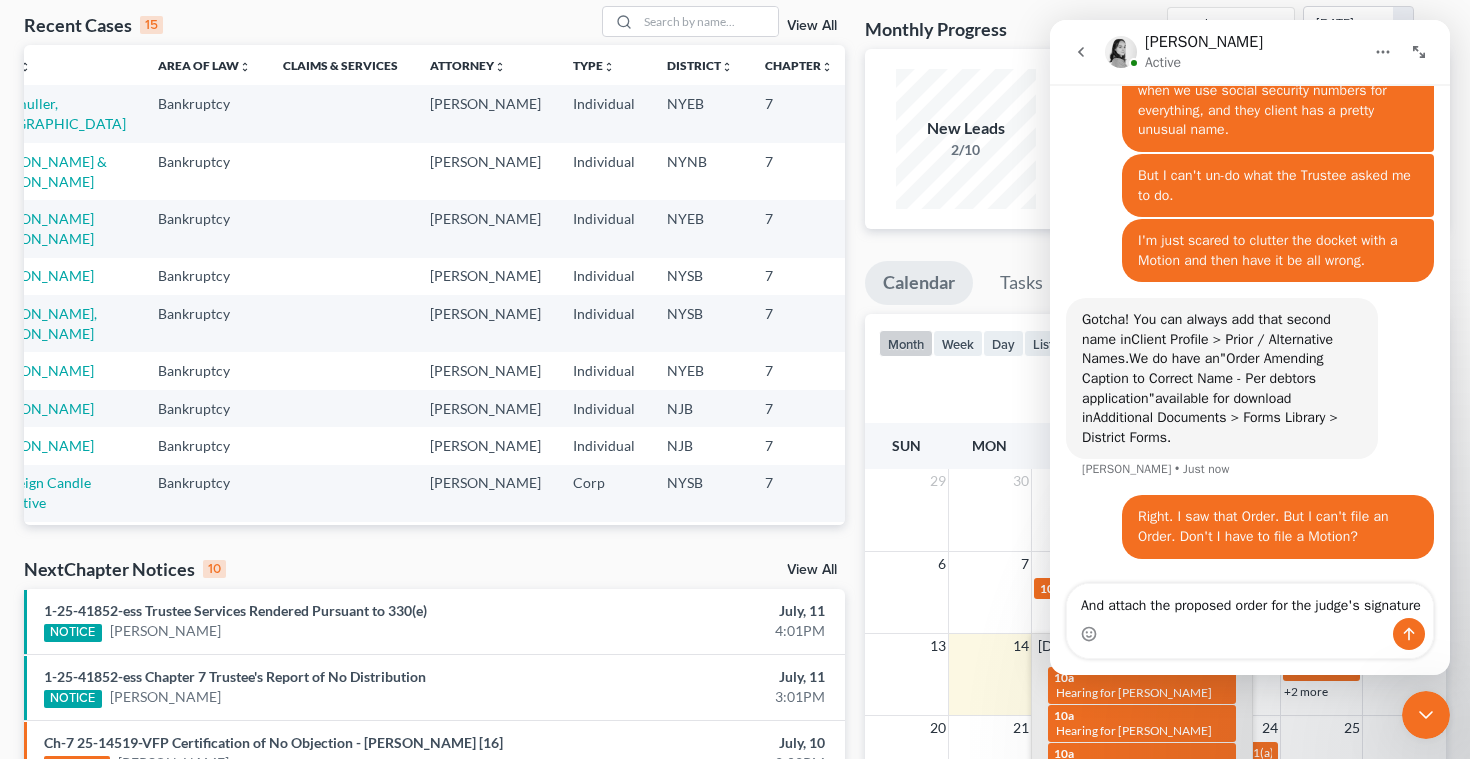 scroll, scrollTop: 1525, scrollLeft: 0, axis: vertical 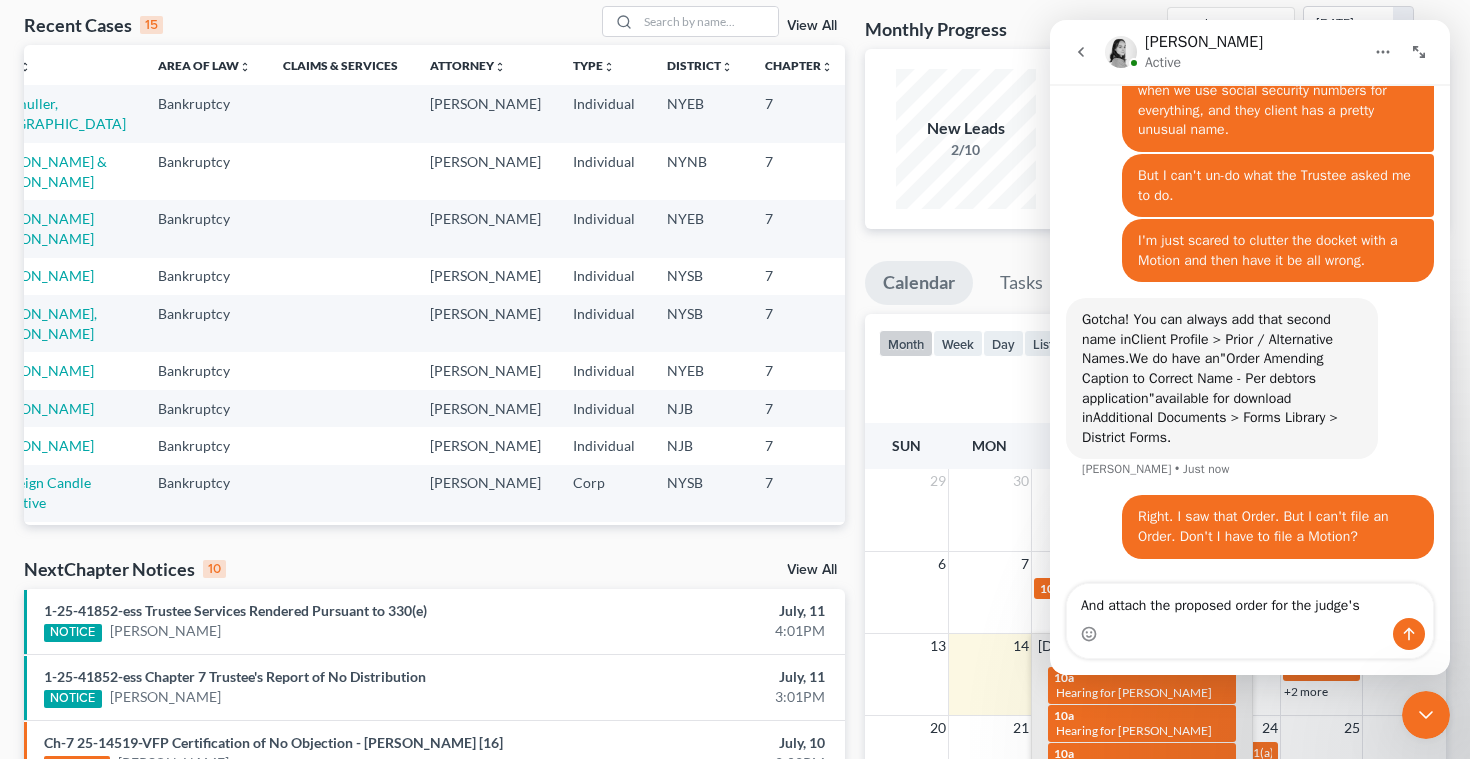type on "And attach the proposed order for the judge's signature?" 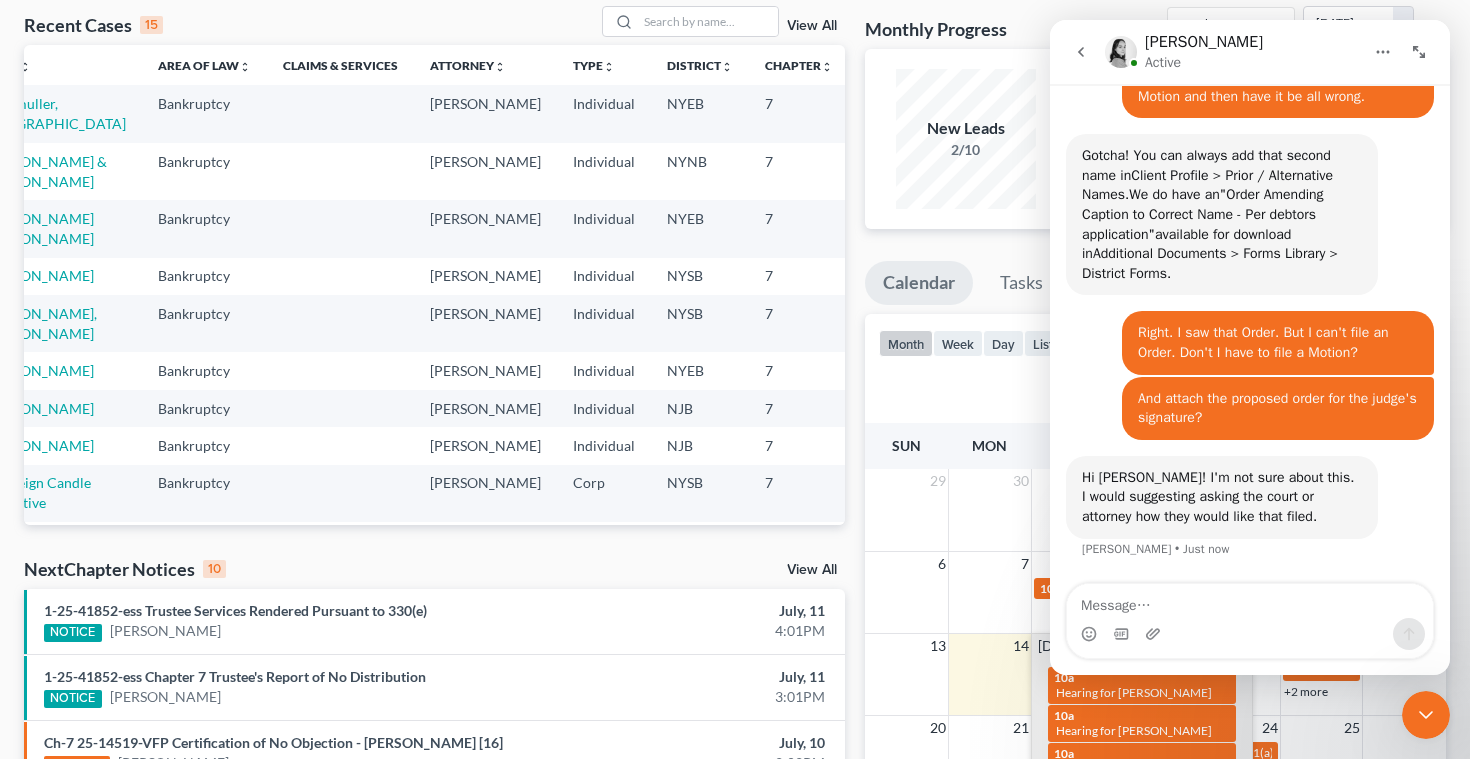 scroll, scrollTop: 1669, scrollLeft: 0, axis: vertical 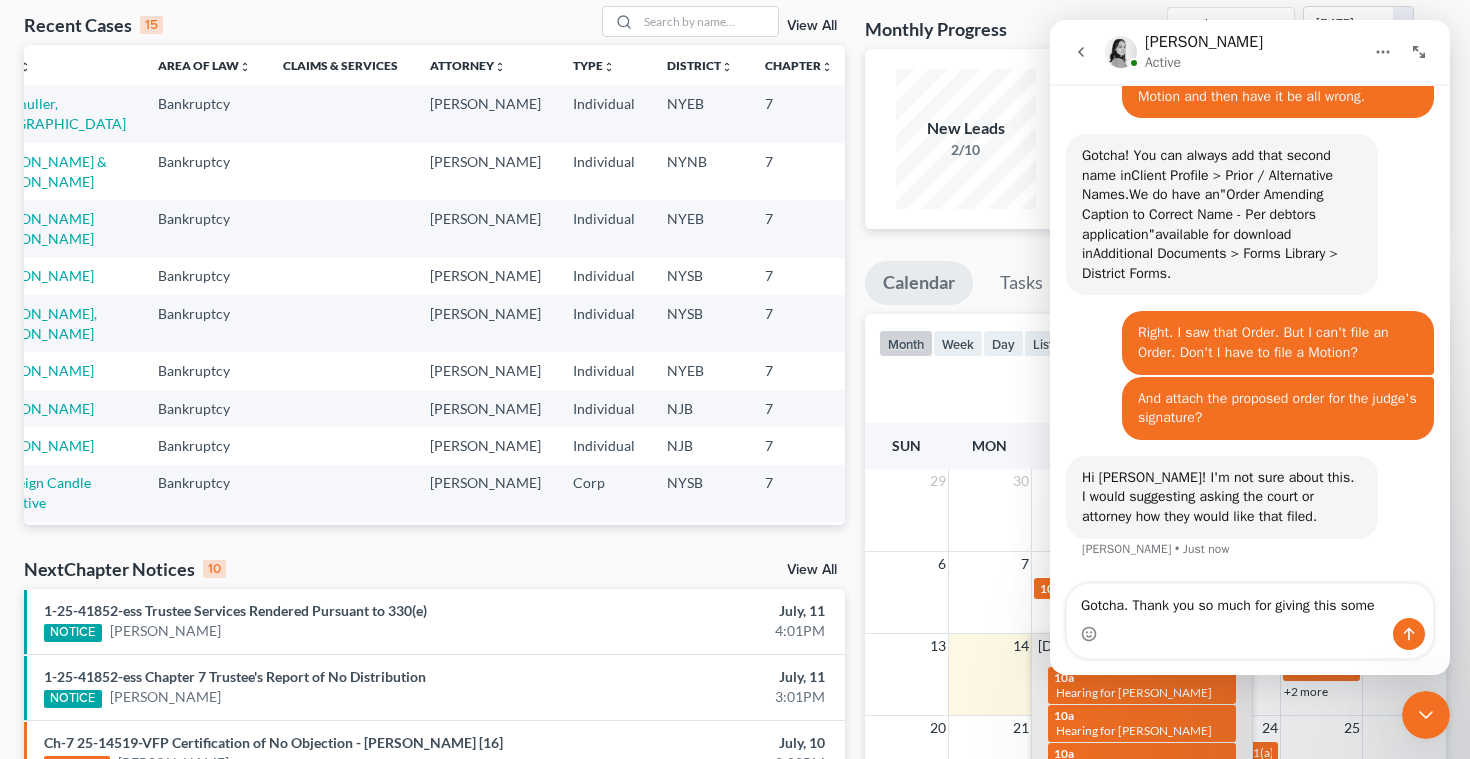 type on "Gotcha. Thank you so much for giving this some thought." 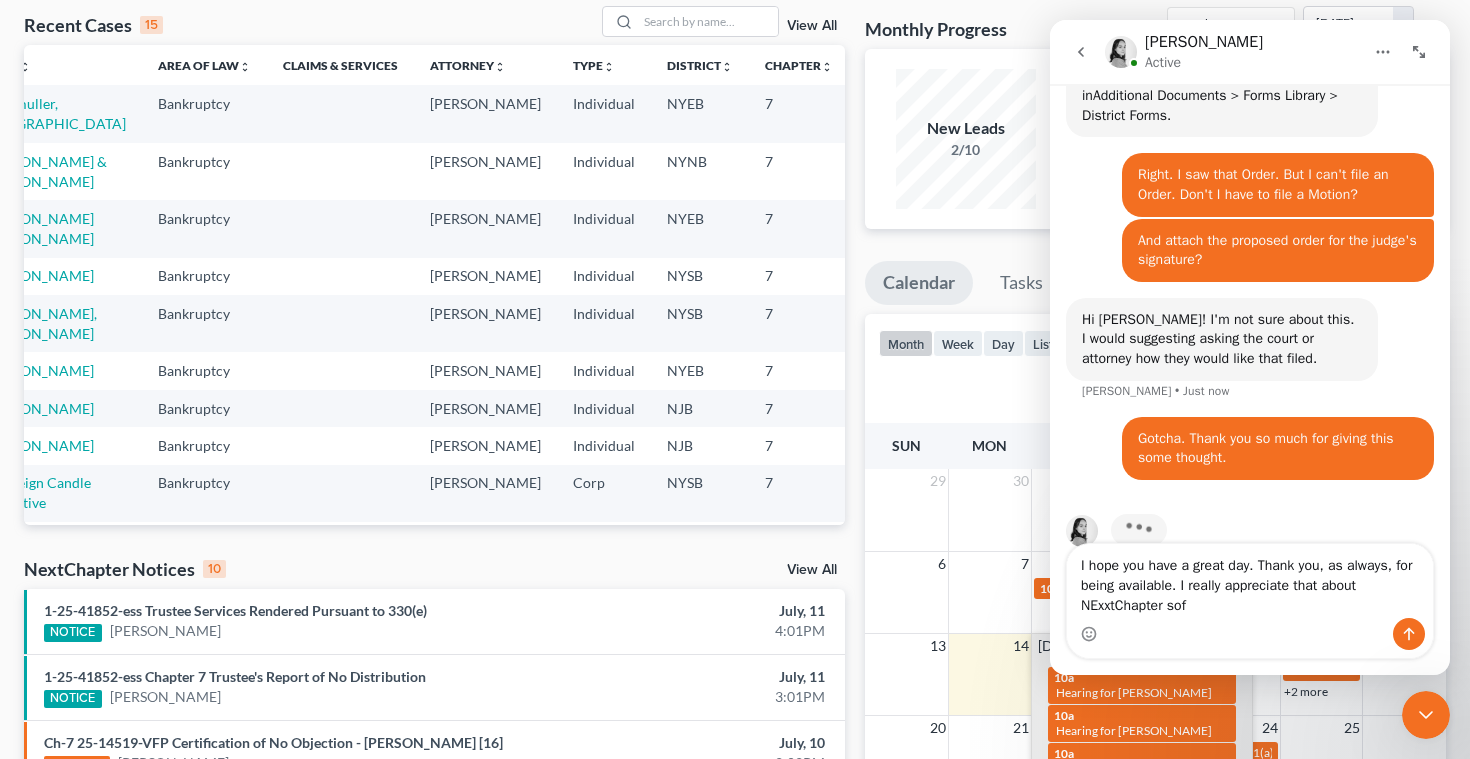 scroll, scrollTop: 1865, scrollLeft: 0, axis: vertical 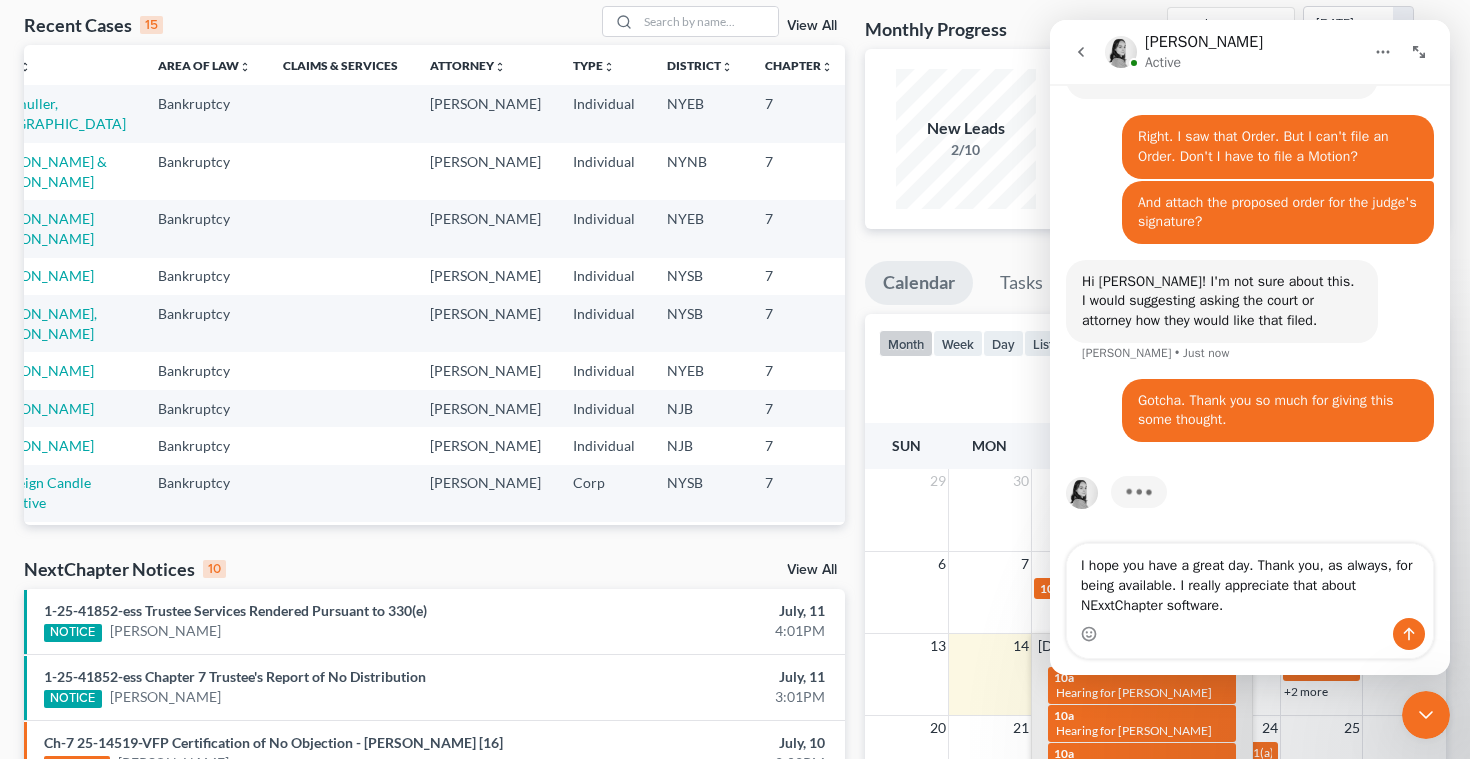 click on "I hope you have a great day. Thank you, as always, for being available. I really appreciate that about NExxtChapter software." at bounding box center (1250, 581) 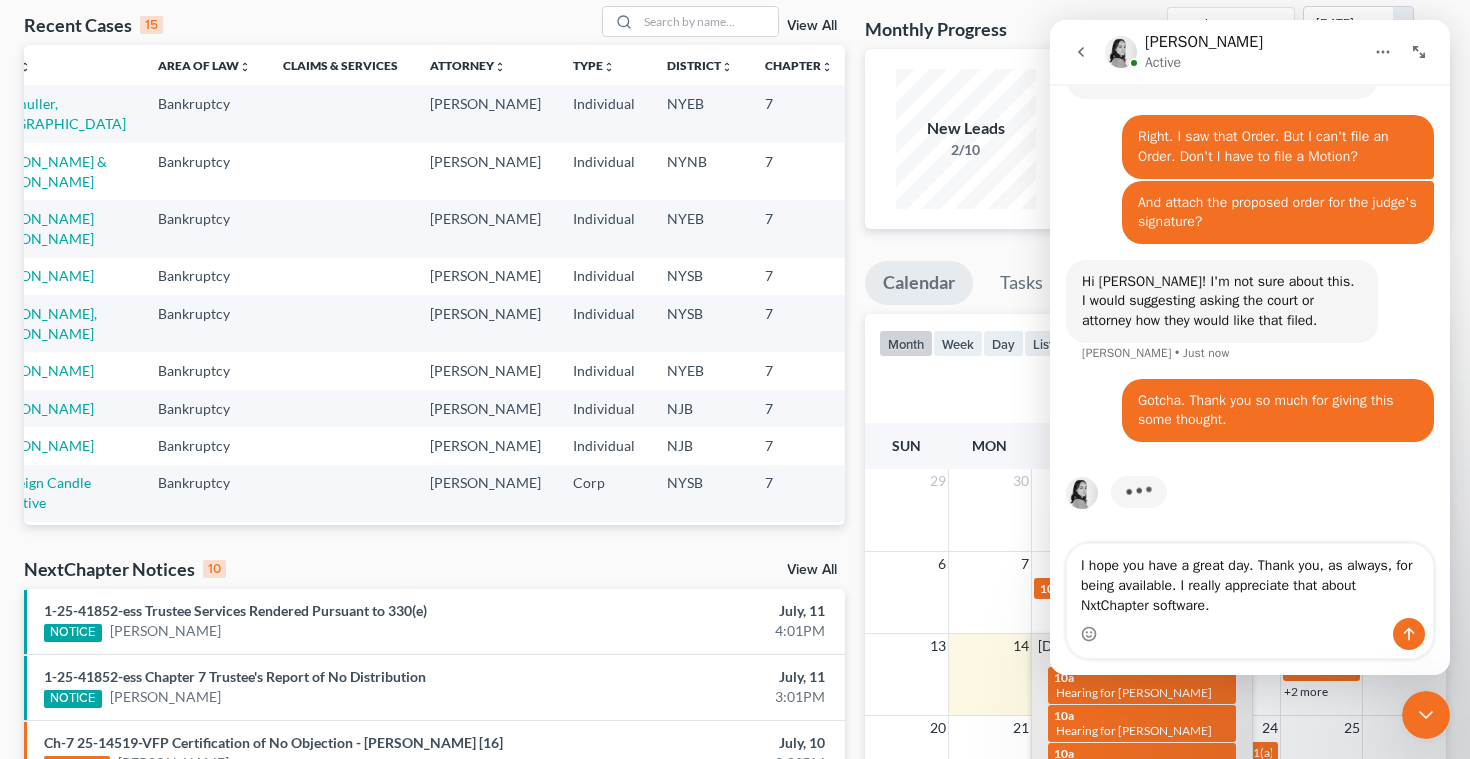 type on "I hope you have a great day. Thank you, as always, for being available. I really appreciate that about NextChapter software." 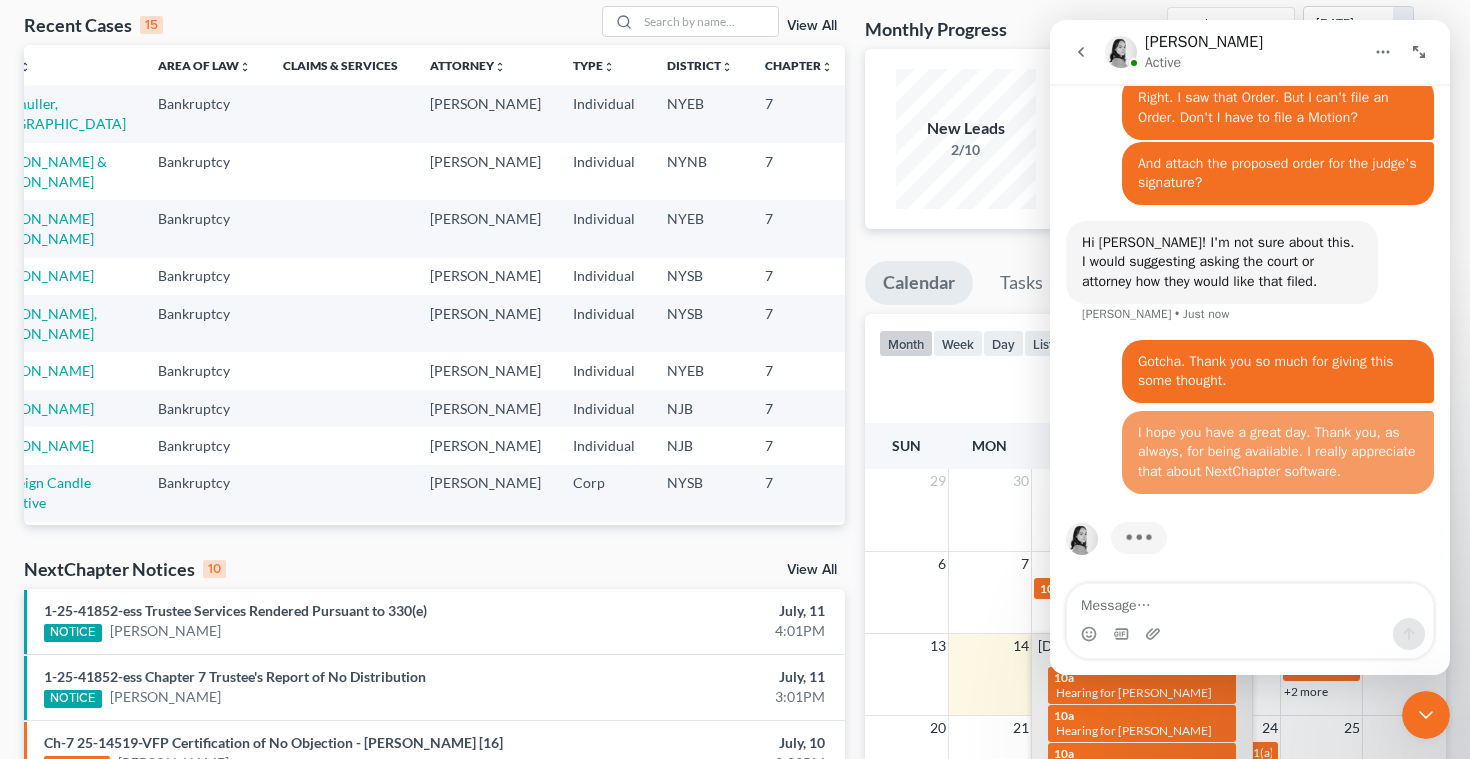 scroll, scrollTop: 1929, scrollLeft: 0, axis: vertical 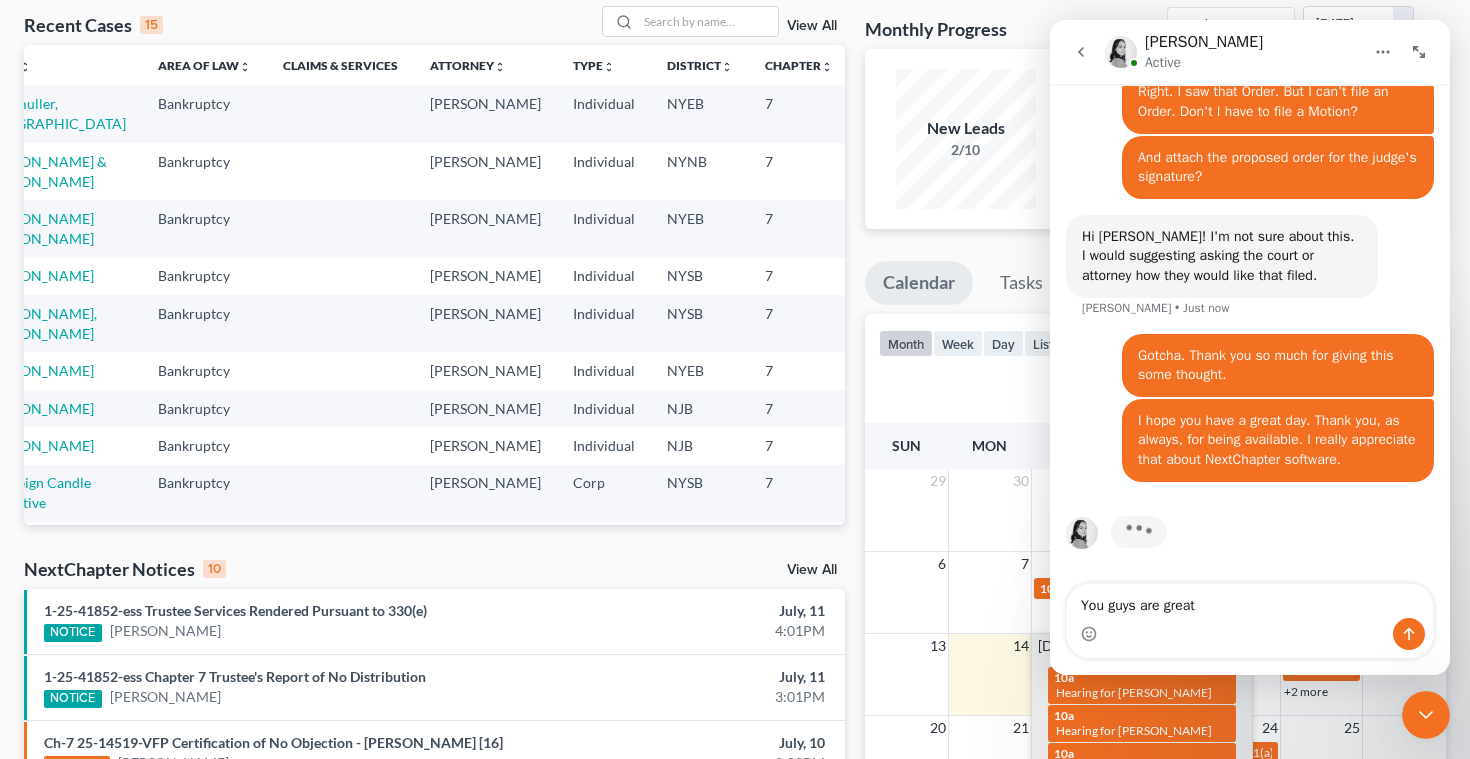 type on "You guys are great!" 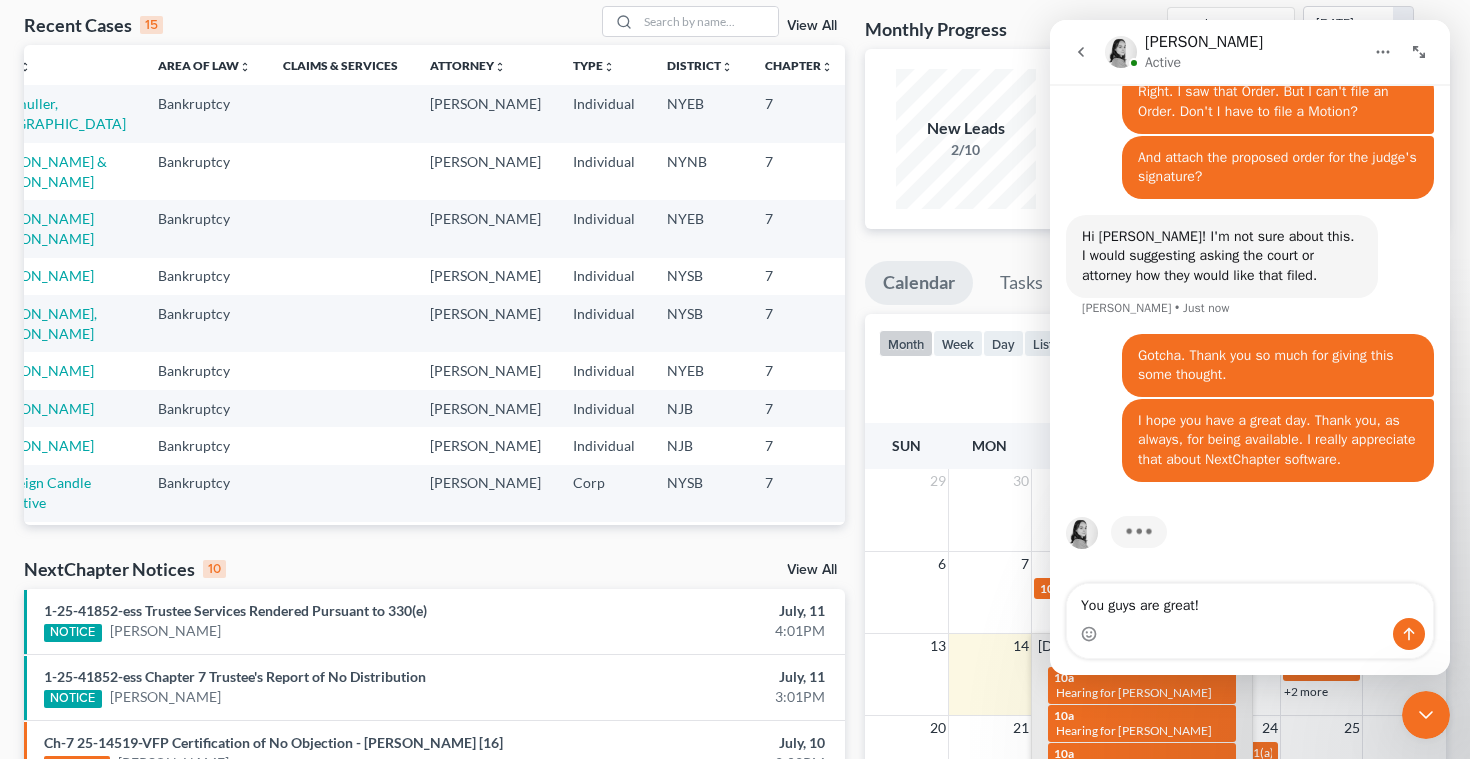 type 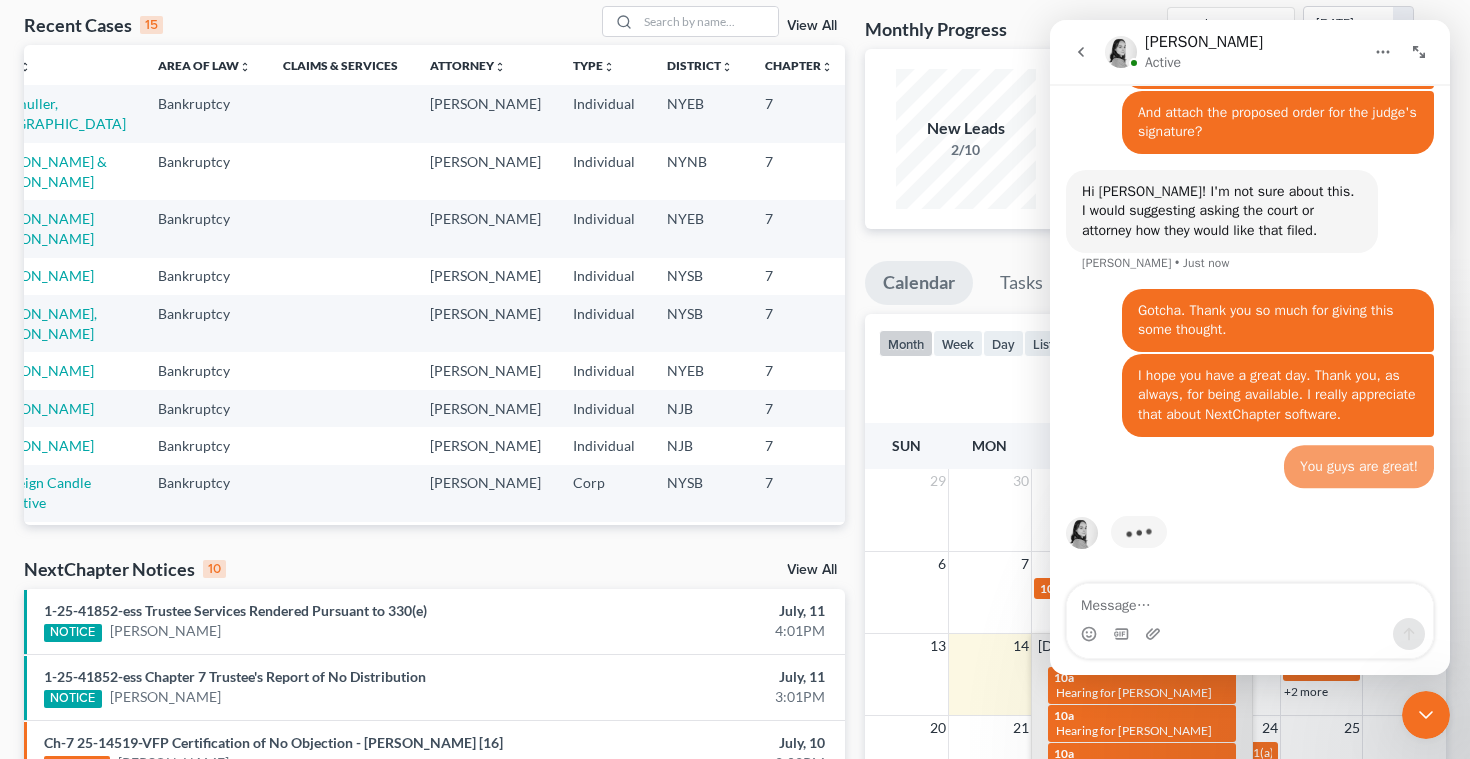 scroll, scrollTop: 1975, scrollLeft: 0, axis: vertical 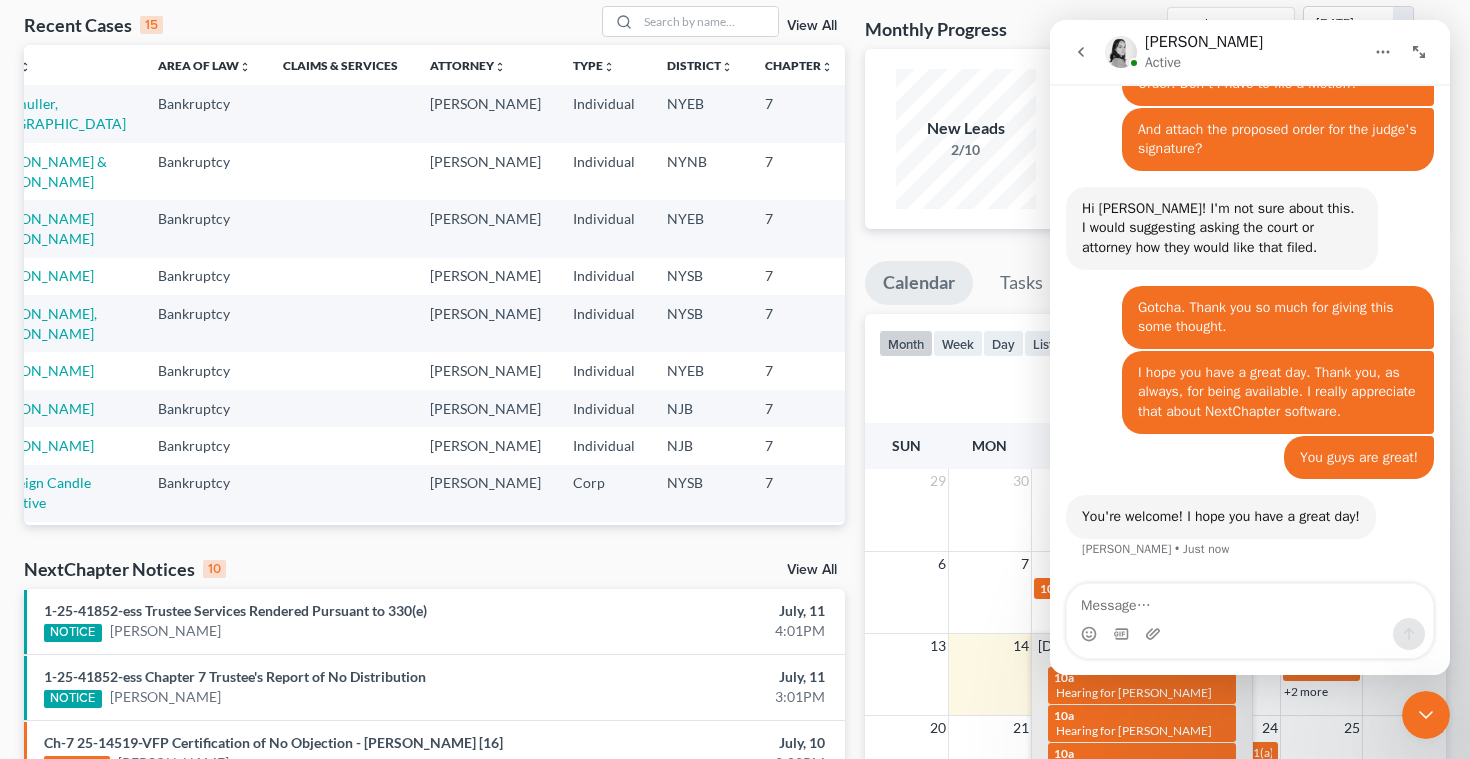 click 